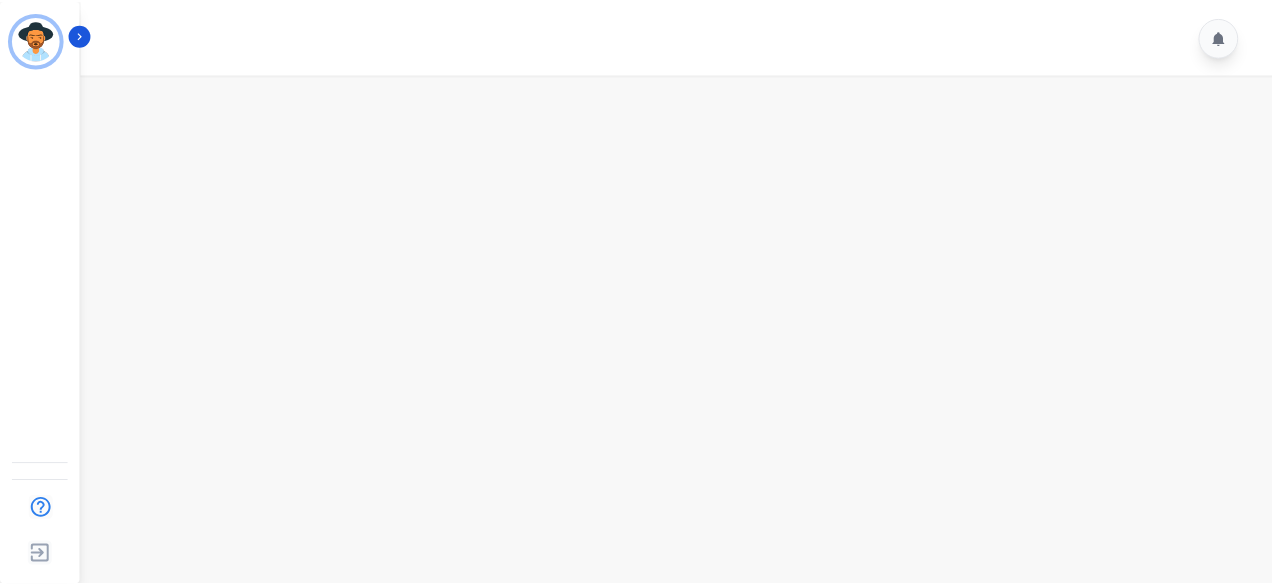 scroll, scrollTop: 0, scrollLeft: 0, axis: both 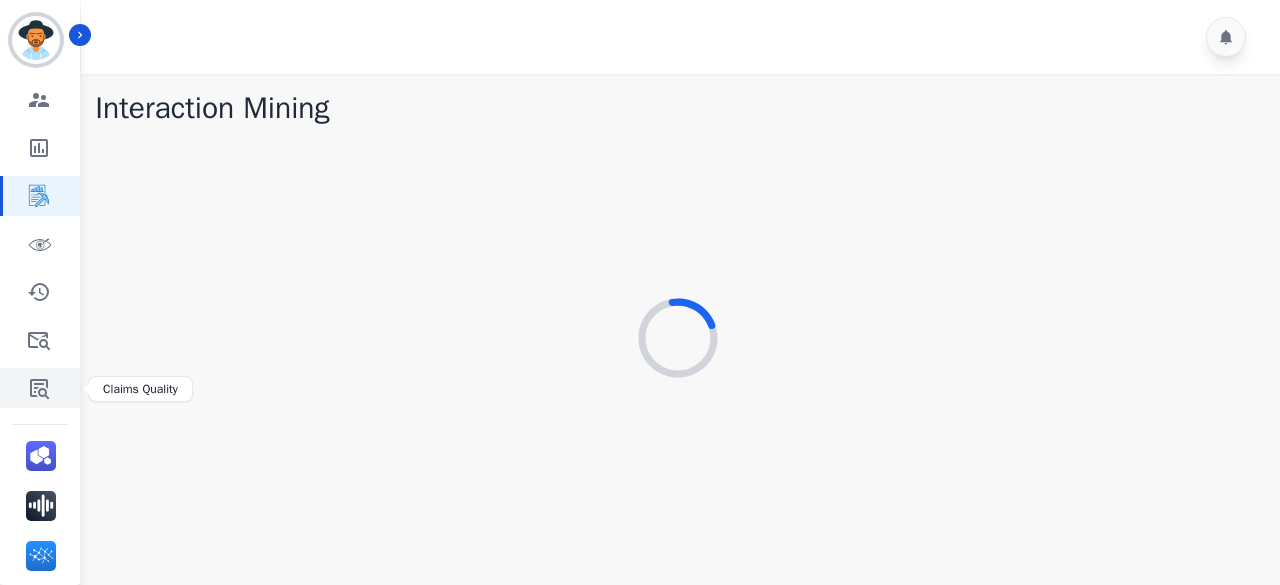 click 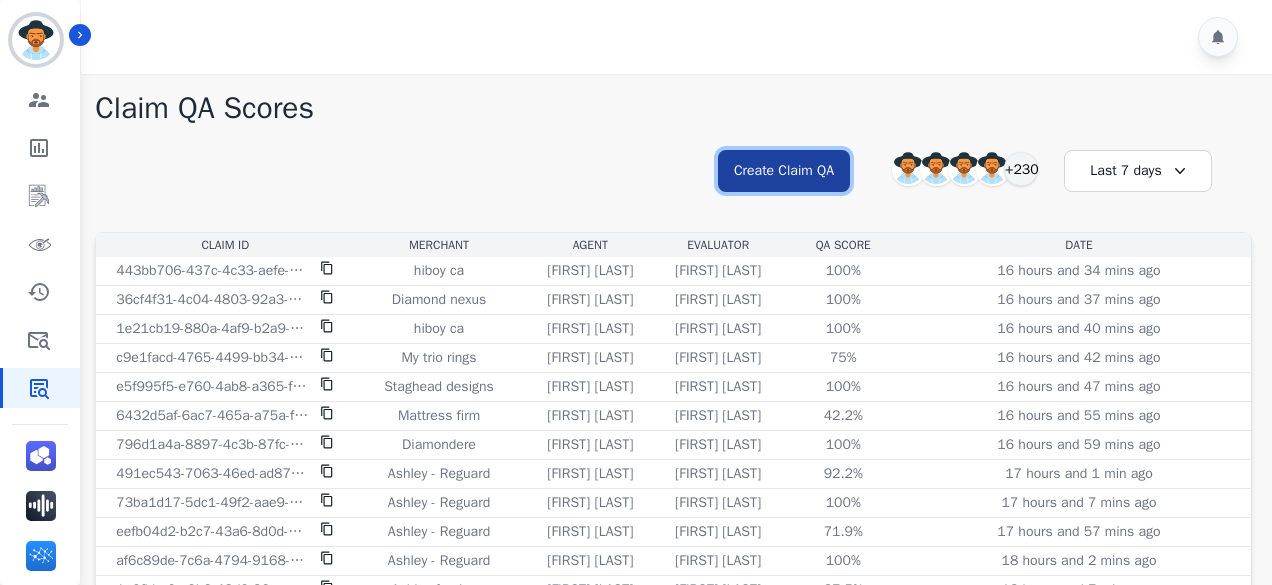 click on "Create Claim QA" at bounding box center (784, 171) 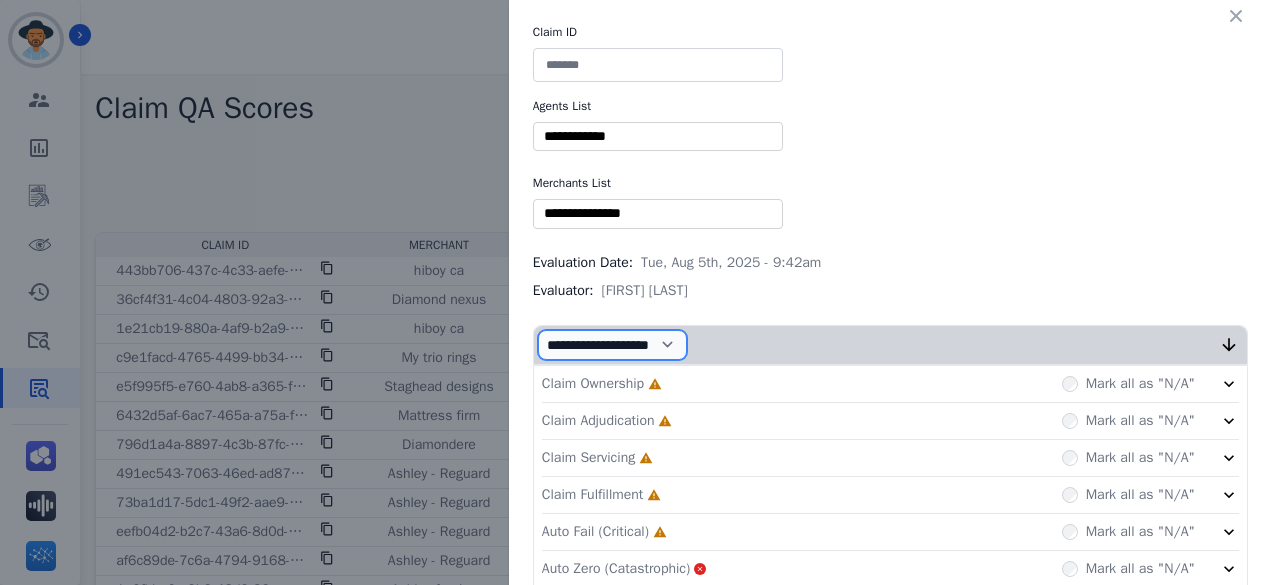 click on "**********" at bounding box center (612, 345) 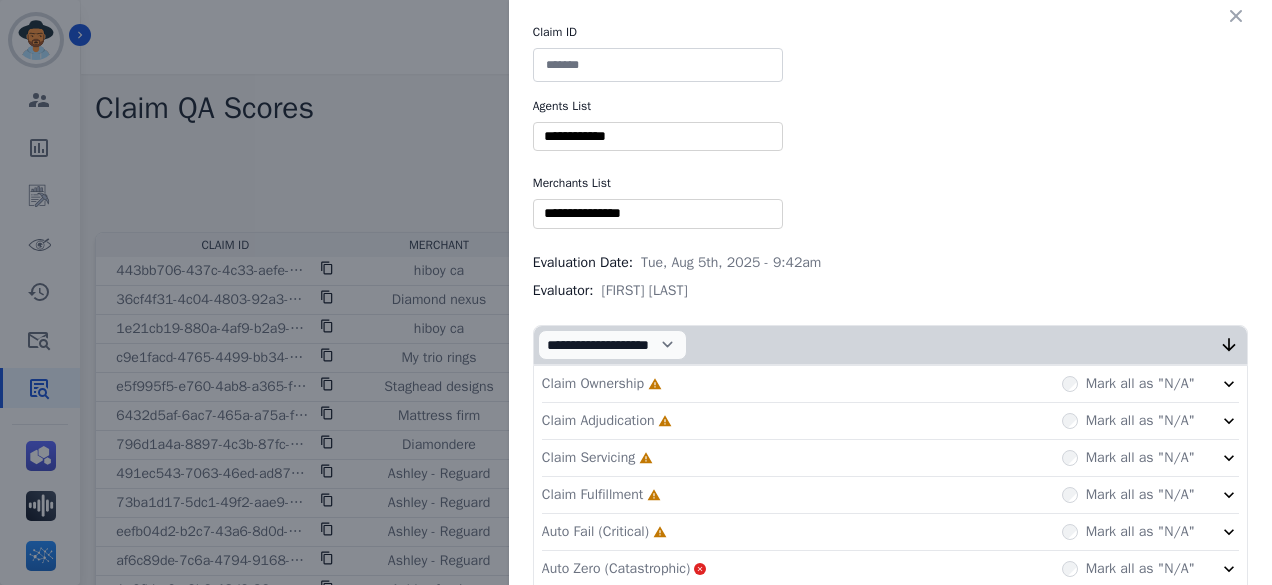 click at bounding box center [658, 65] 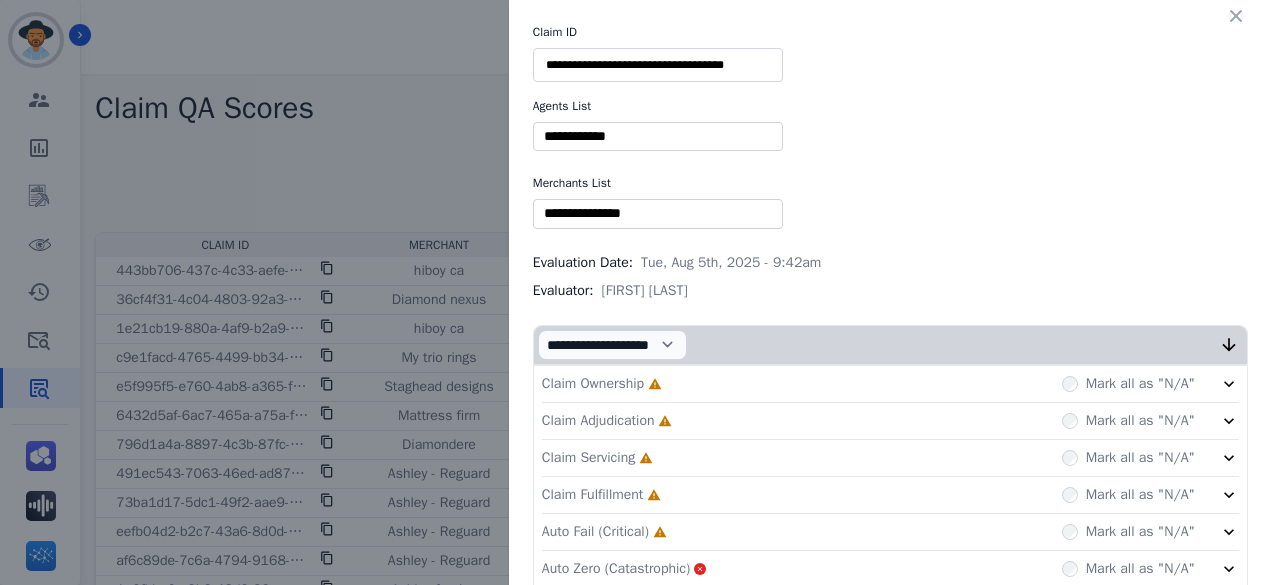 scroll, scrollTop: 0, scrollLeft: 2, axis: horizontal 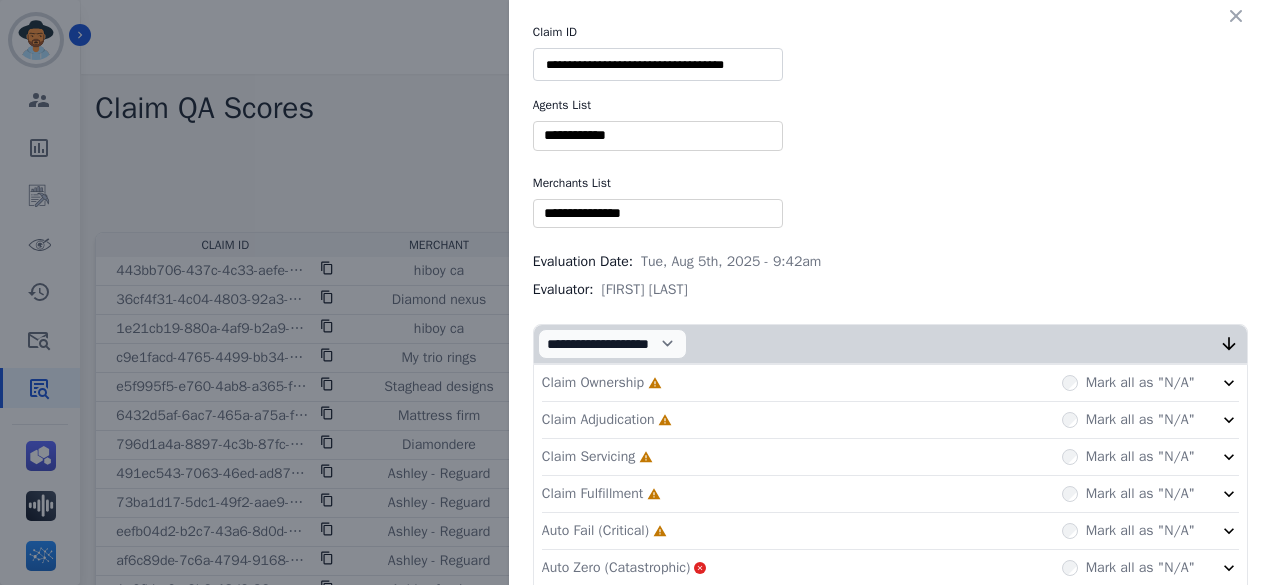 type on "**********" 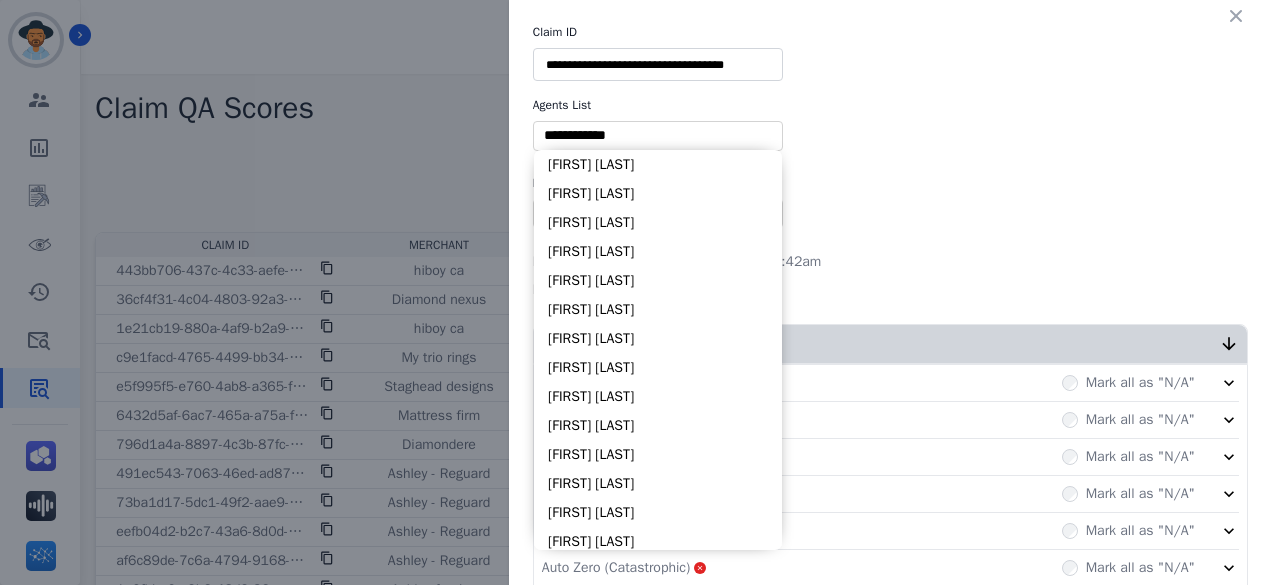 scroll, scrollTop: 0, scrollLeft: 0, axis: both 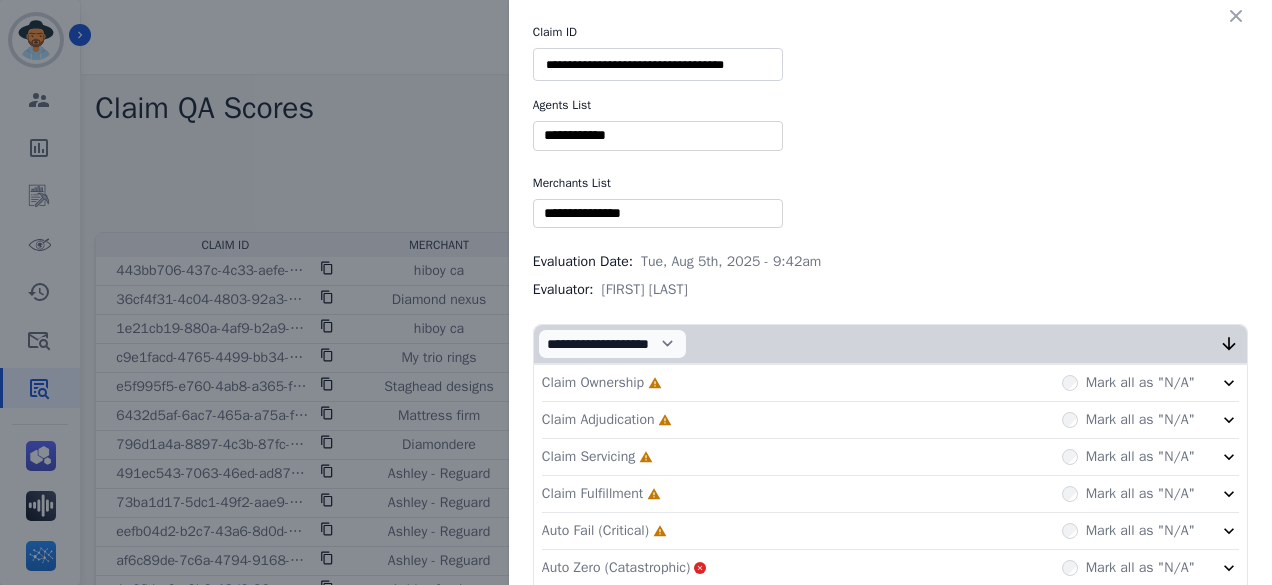 click at bounding box center [658, 135] 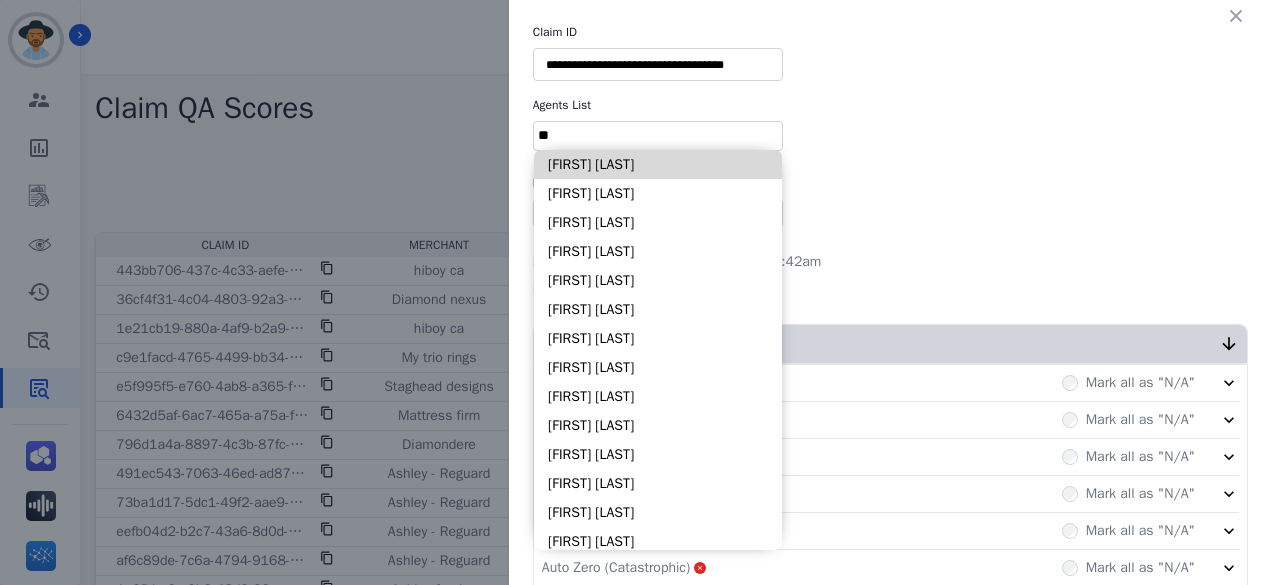click on "**" at bounding box center (658, 135) 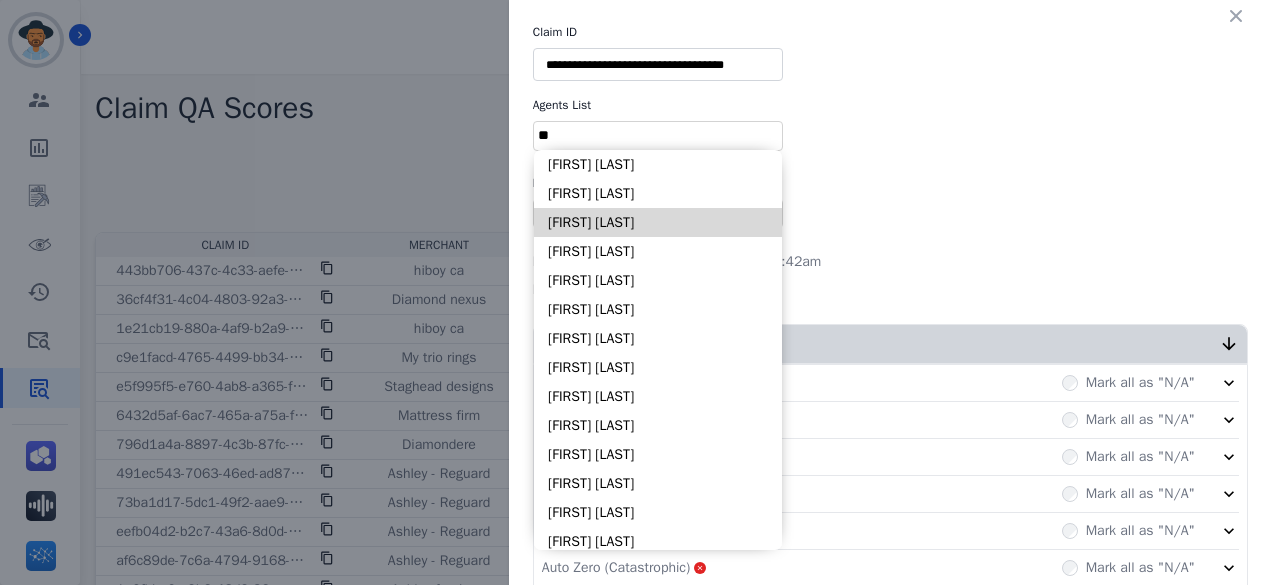 type on "**" 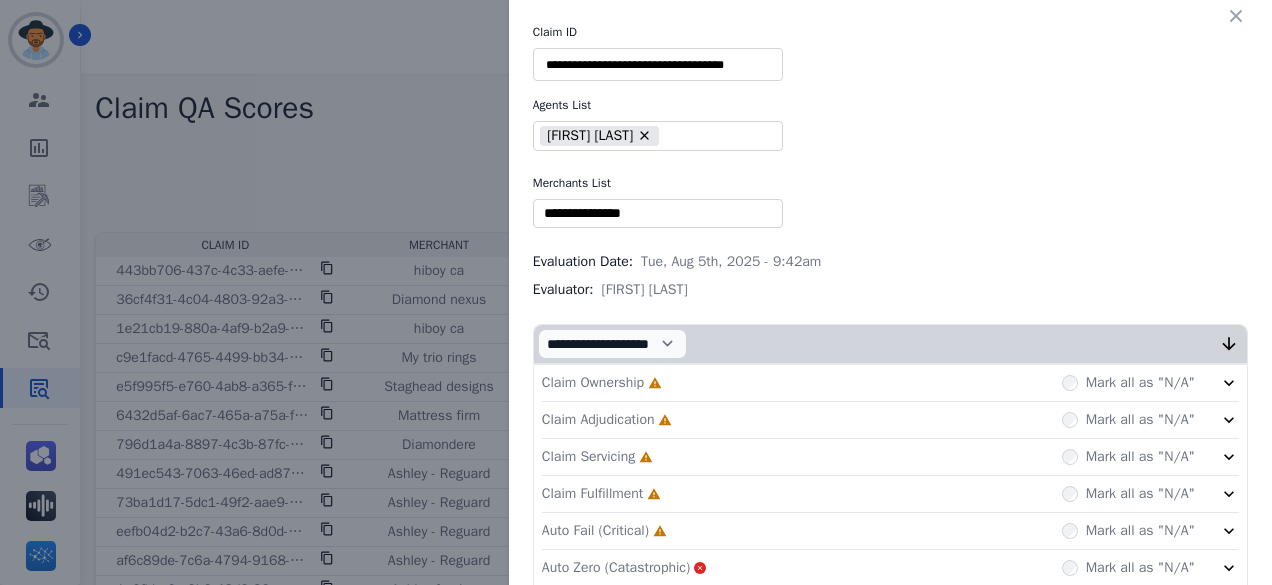 type on "**" 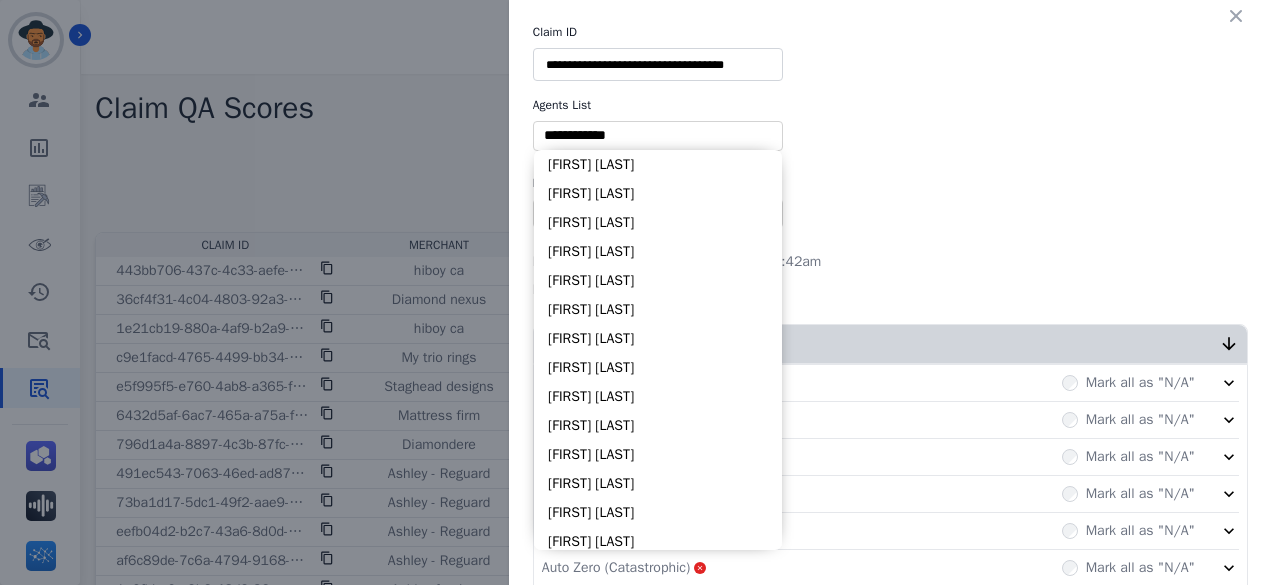 click at bounding box center [658, 135] 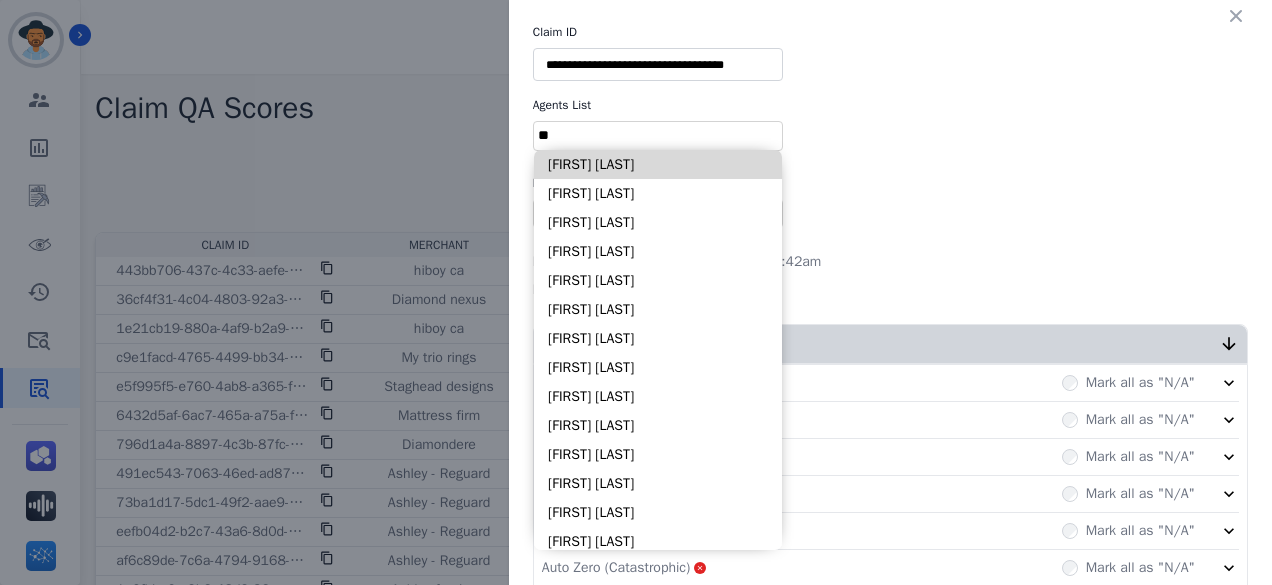 type on "*" 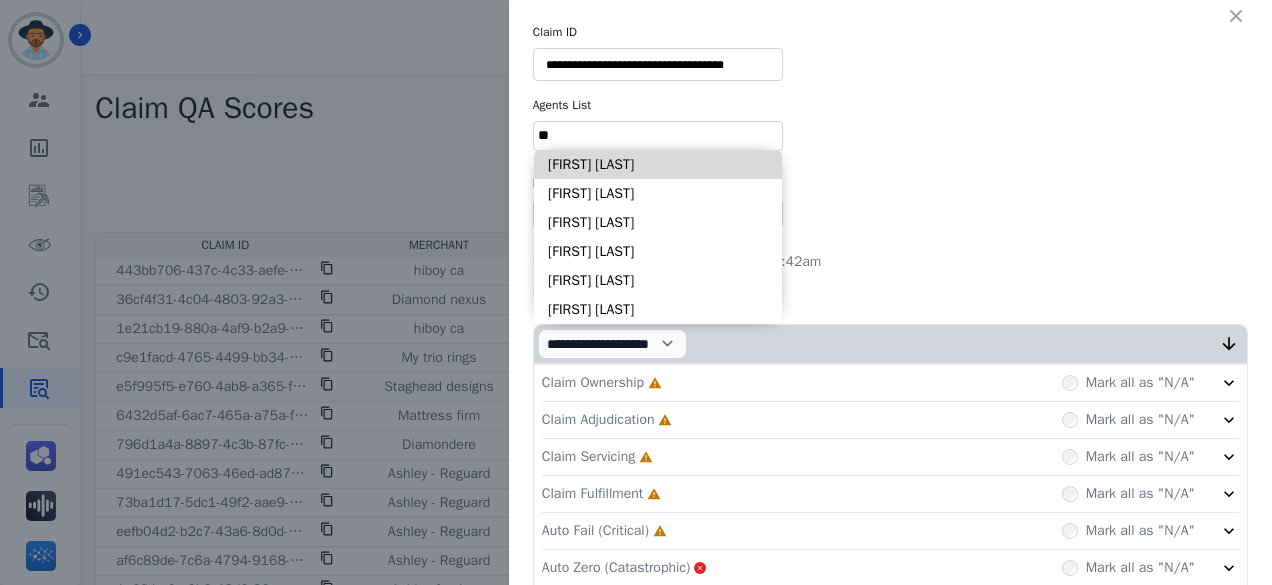 type on "*" 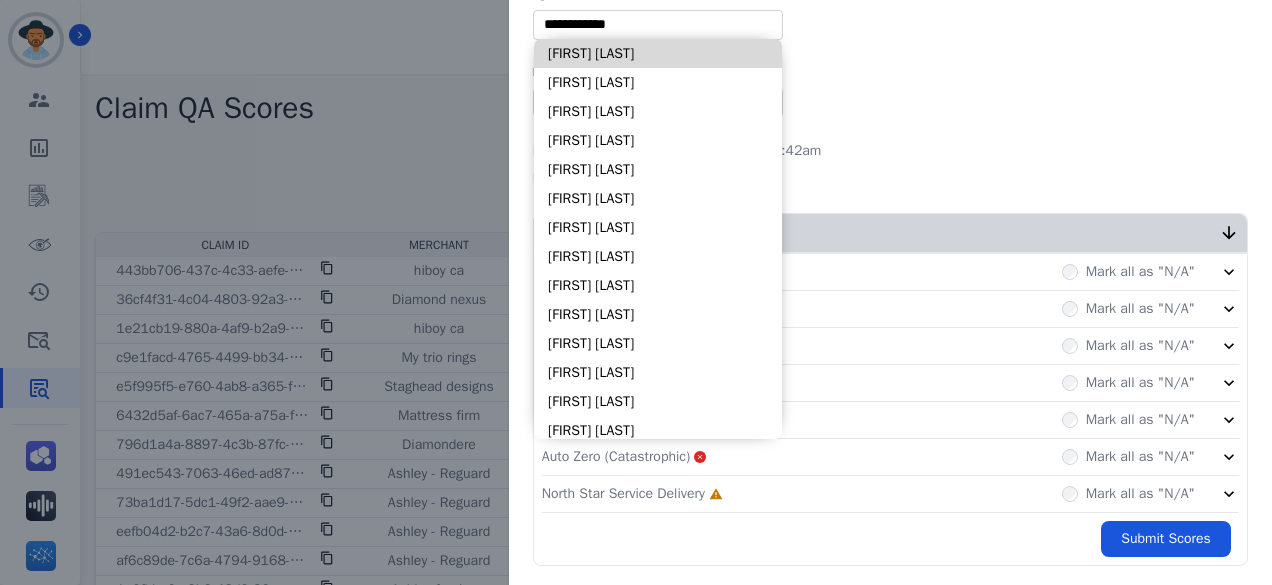 scroll, scrollTop: 0, scrollLeft: 0, axis: both 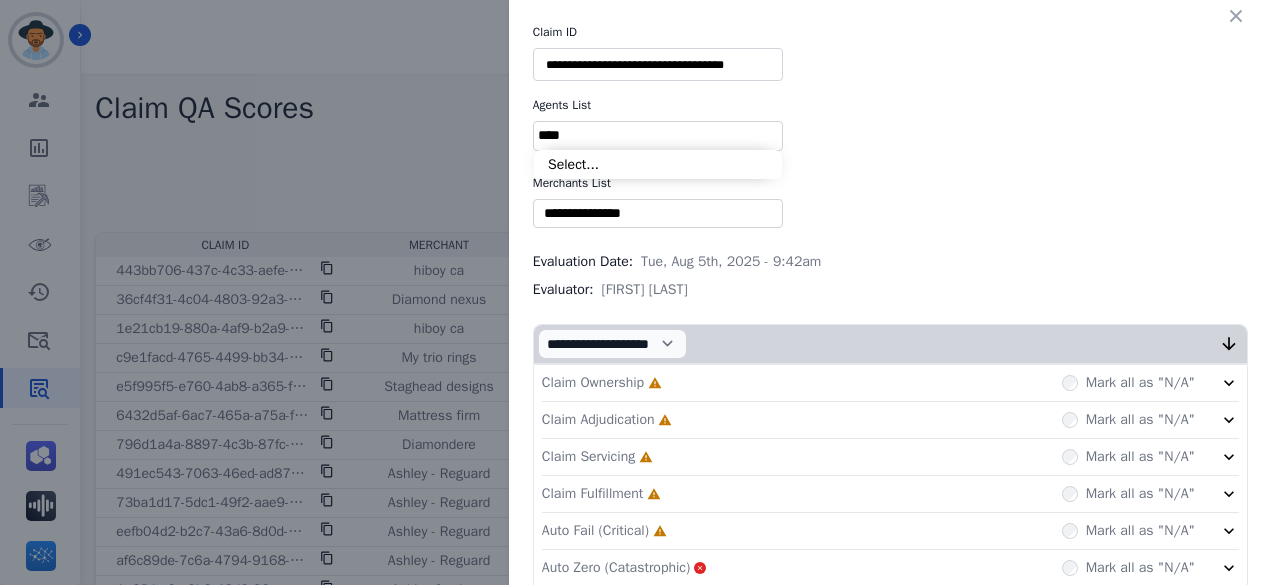 click on "**********" at bounding box center (890, 350) 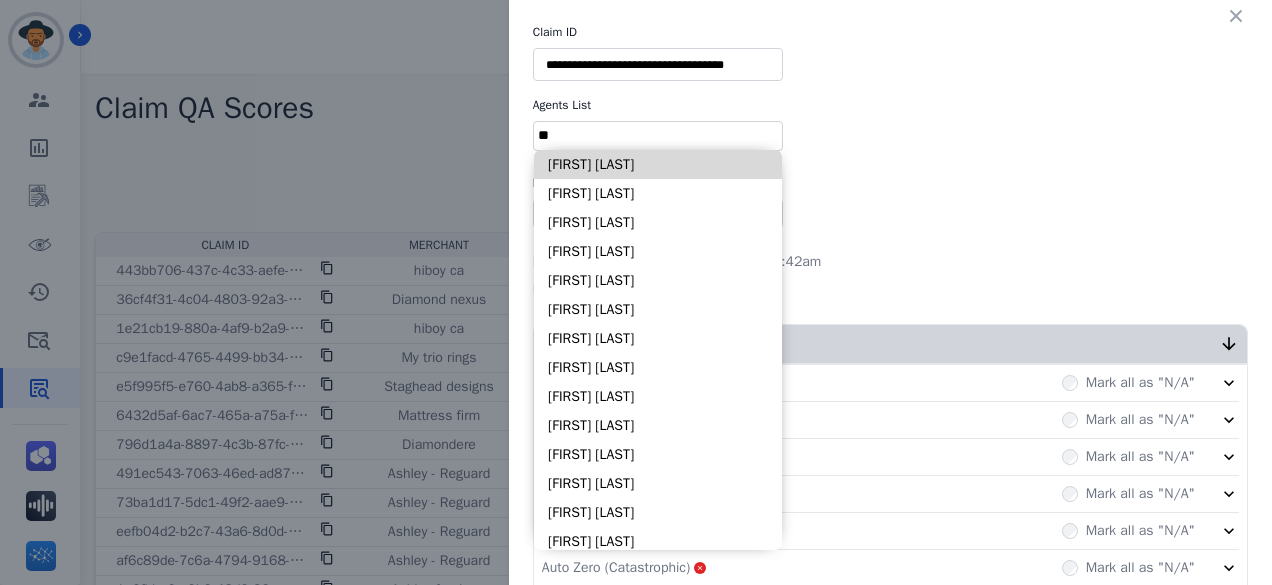 type on "*" 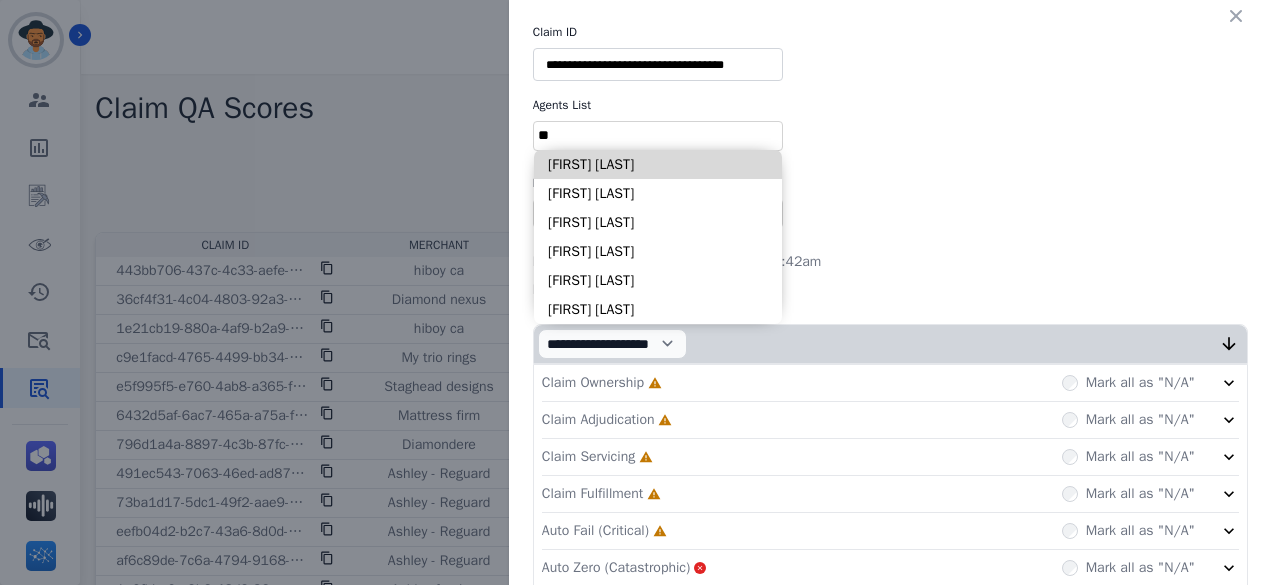 type on "*" 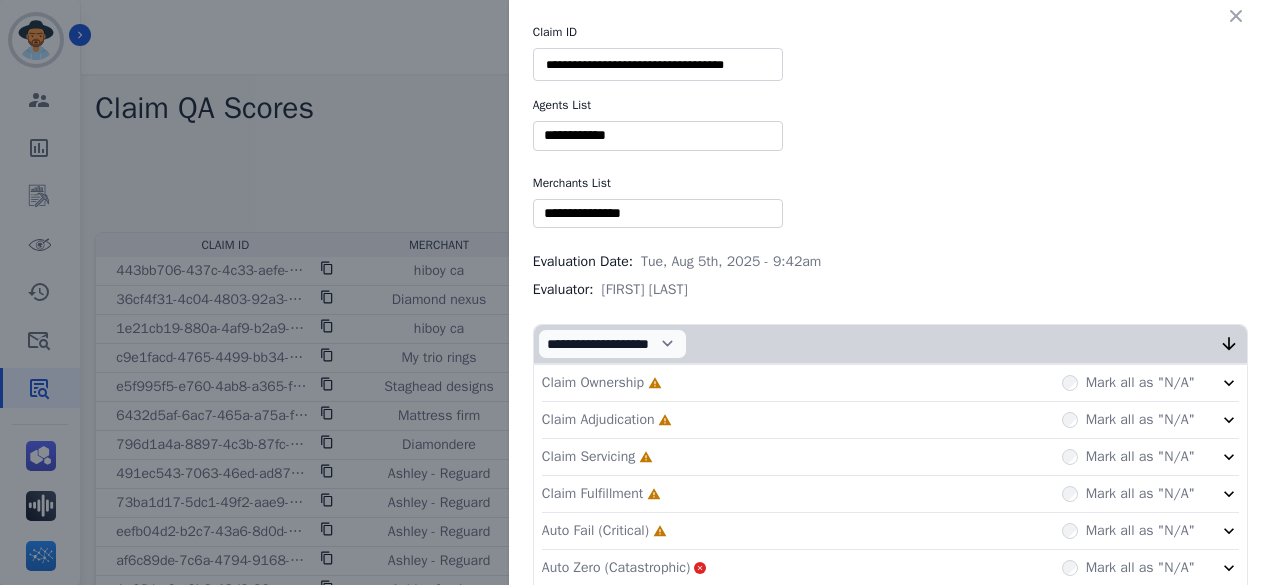 click on "**********" at bounding box center (890, 350) 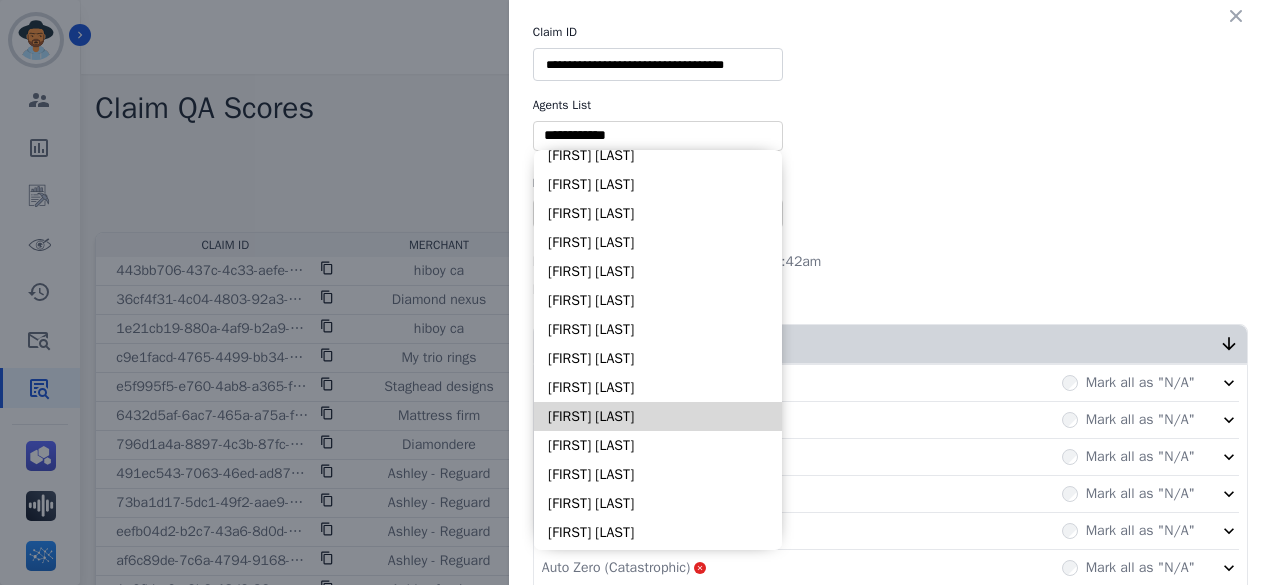 scroll, scrollTop: 0, scrollLeft: 0, axis: both 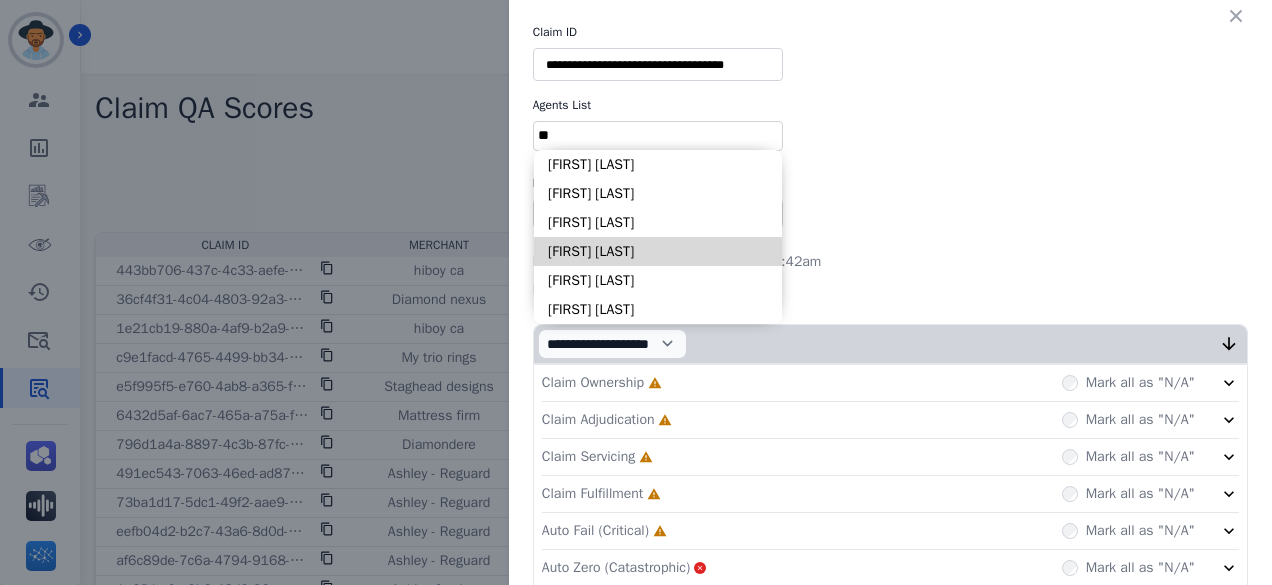 type on "*" 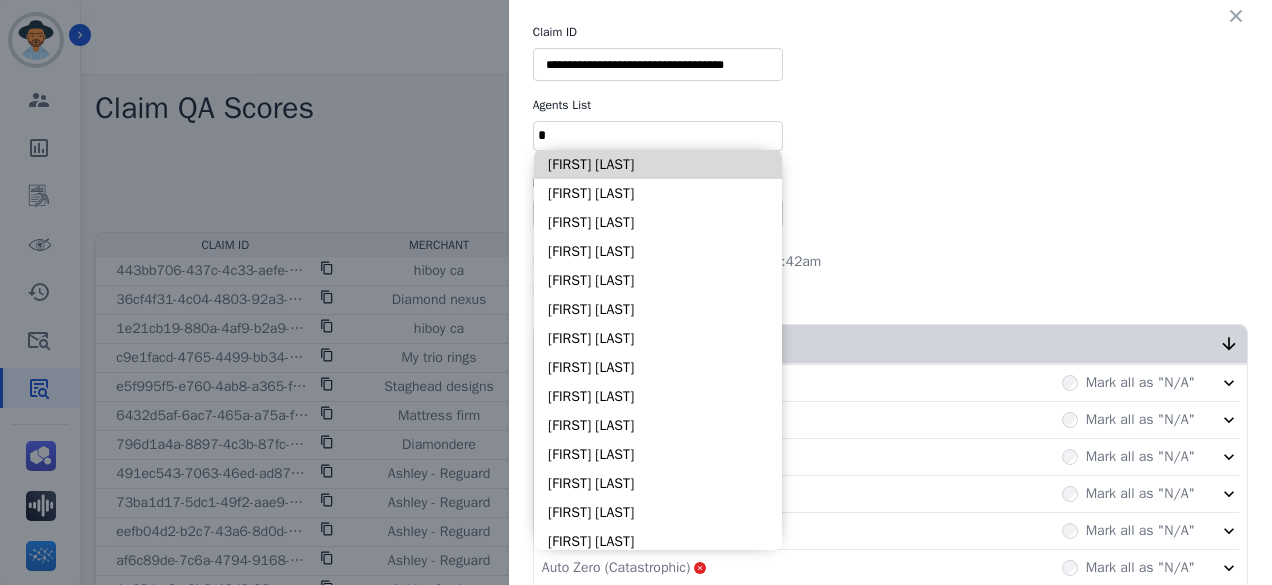 type 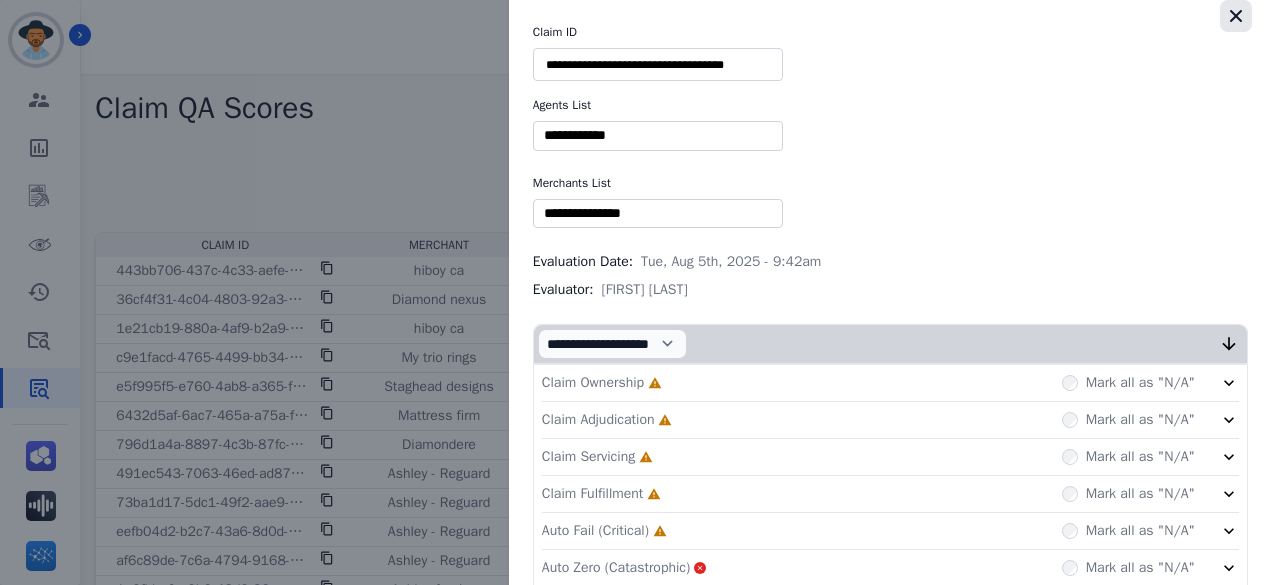 click 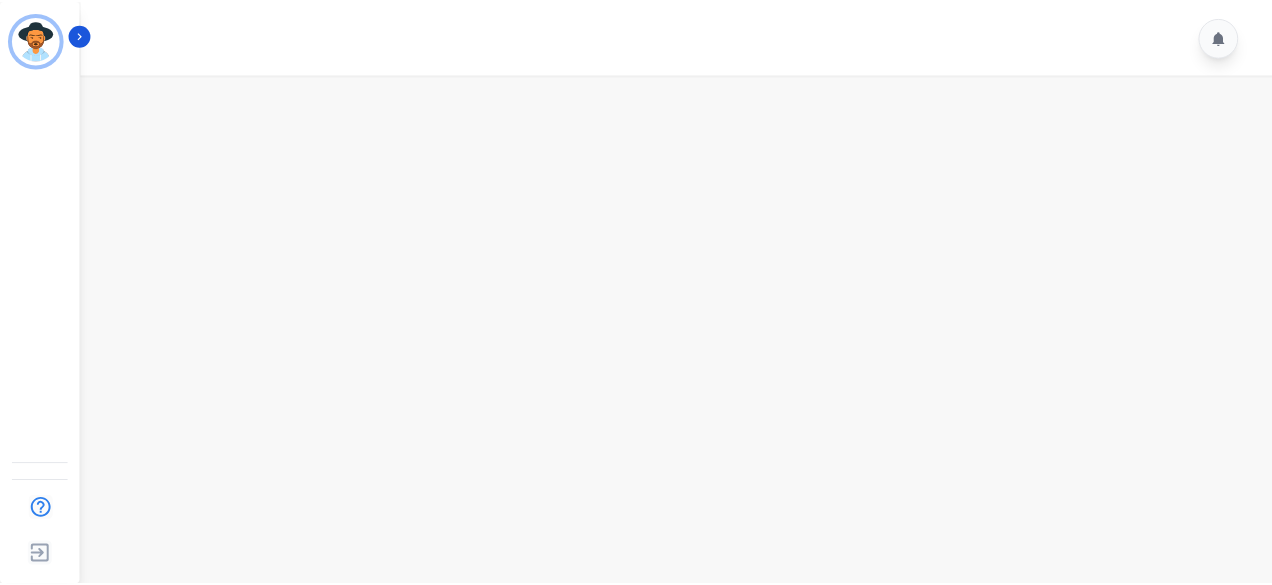 scroll, scrollTop: 0, scrollLeft: 0, axis: both 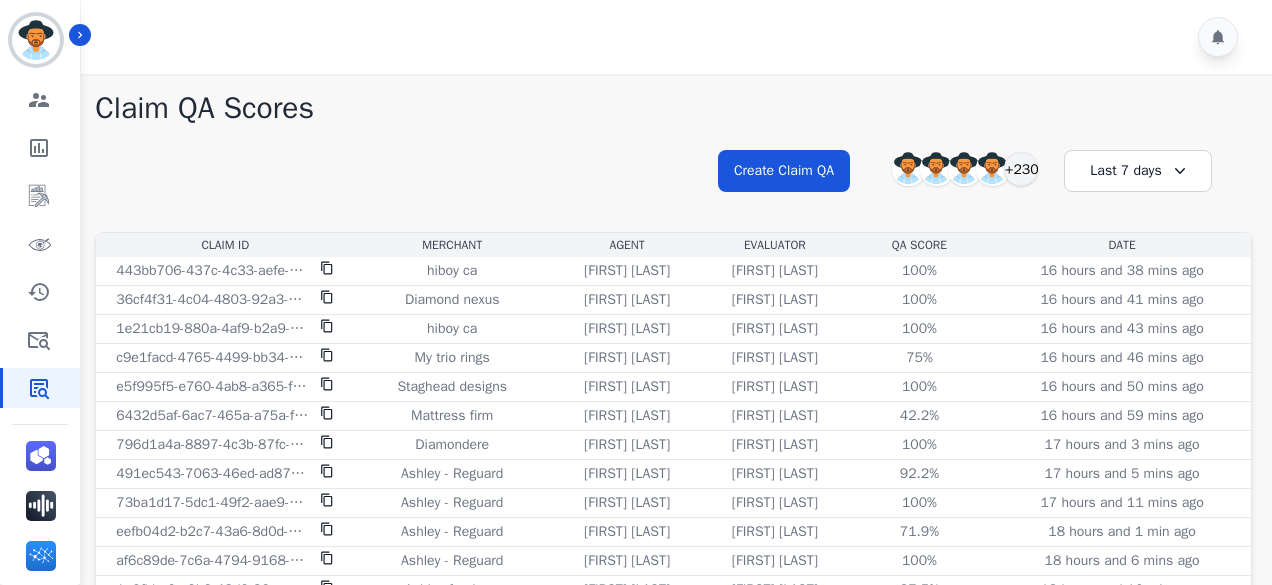 click on "**********" 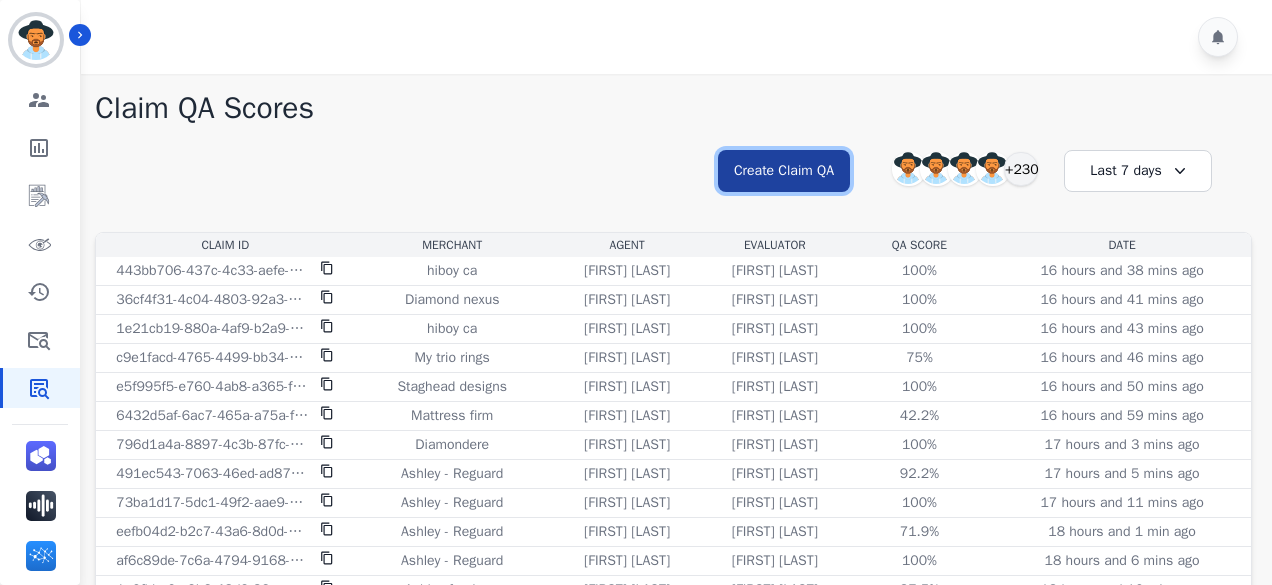 click on "Create Claim QA" at bounding box center [784, 171] 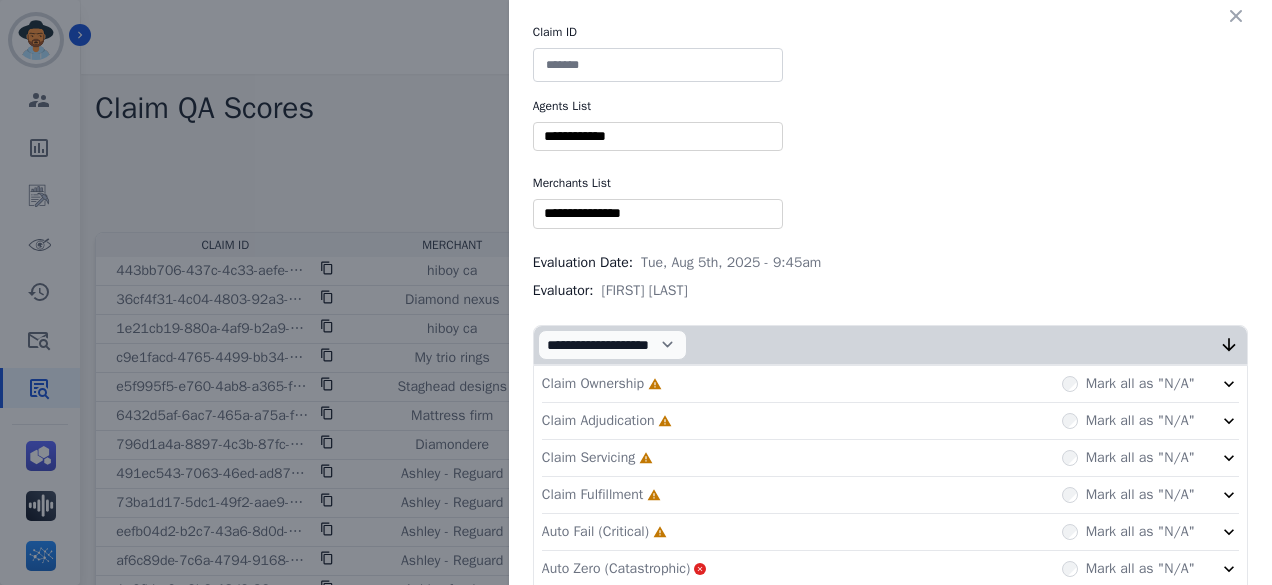 click at bounding box center (658, 136) 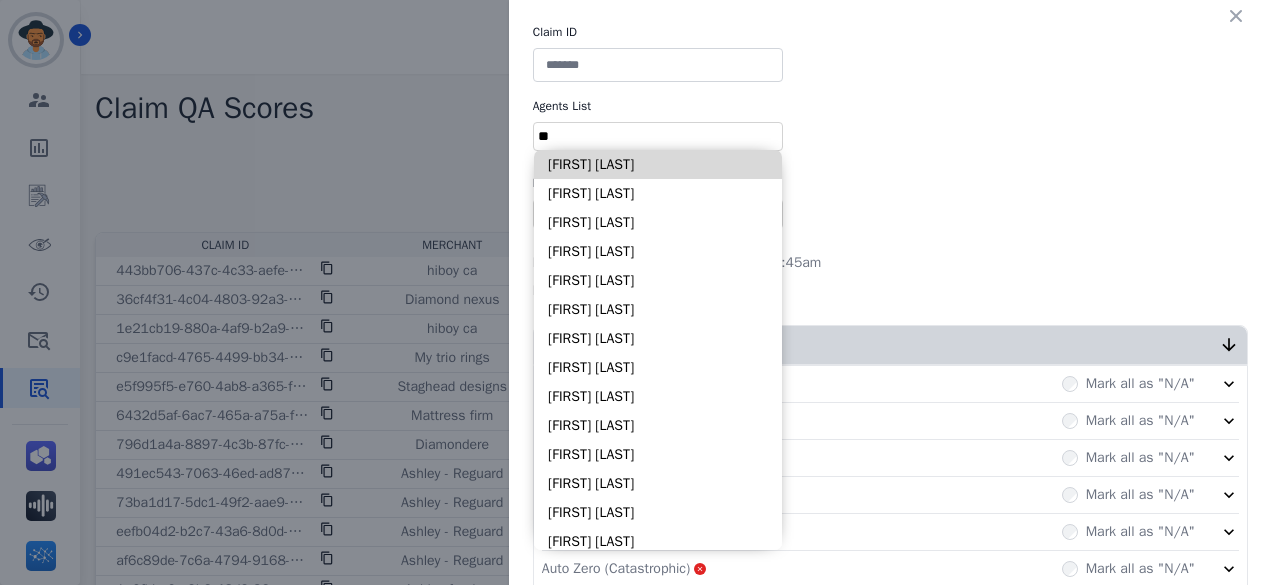 type on "*" 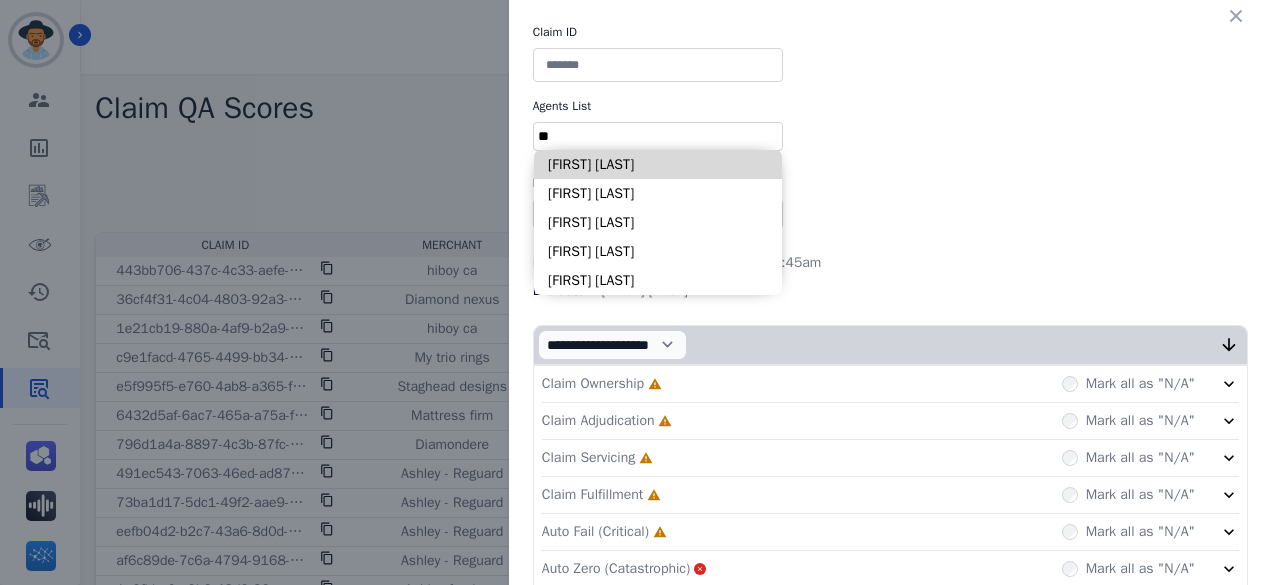 type on "*" 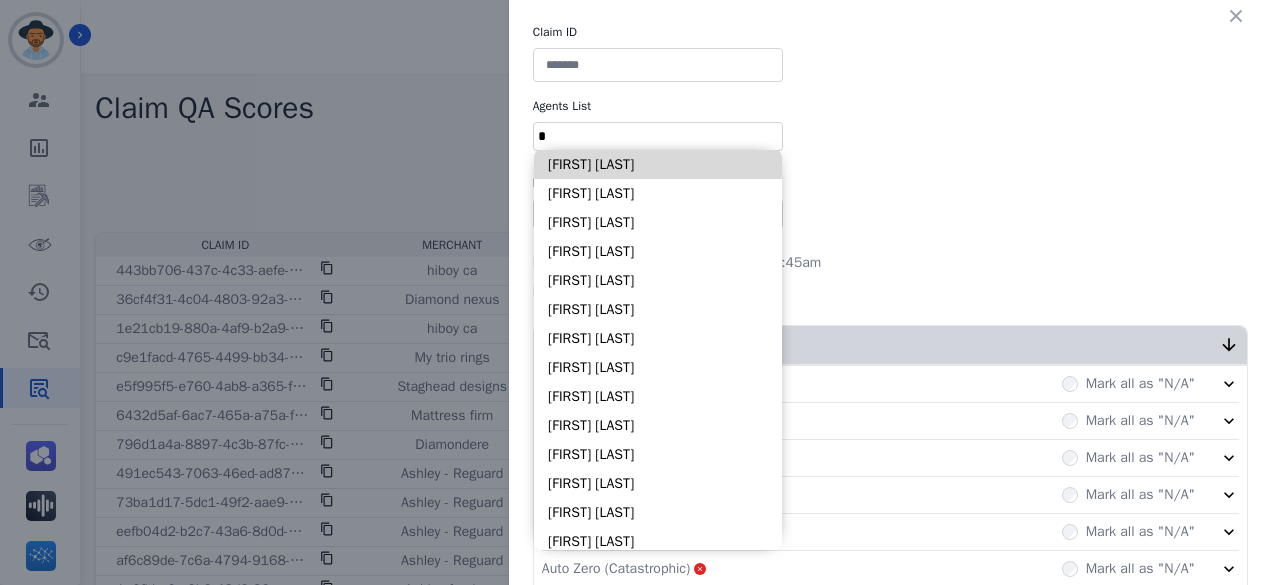 type 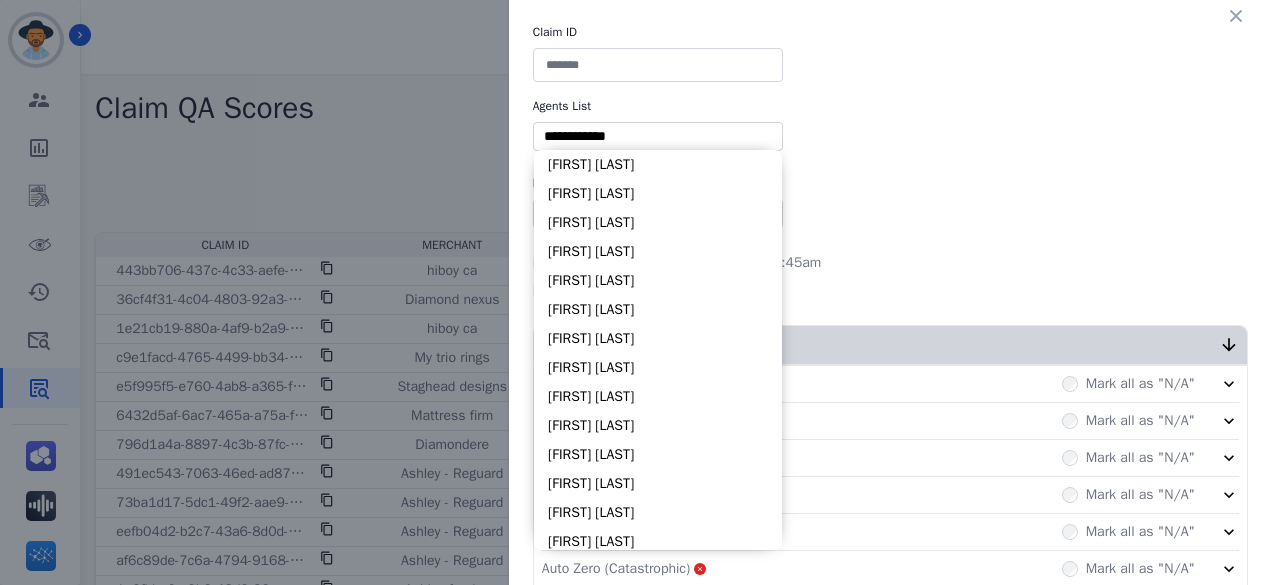 scroll, scrollTop: 111, scrollLeft: 0, axis: vertical 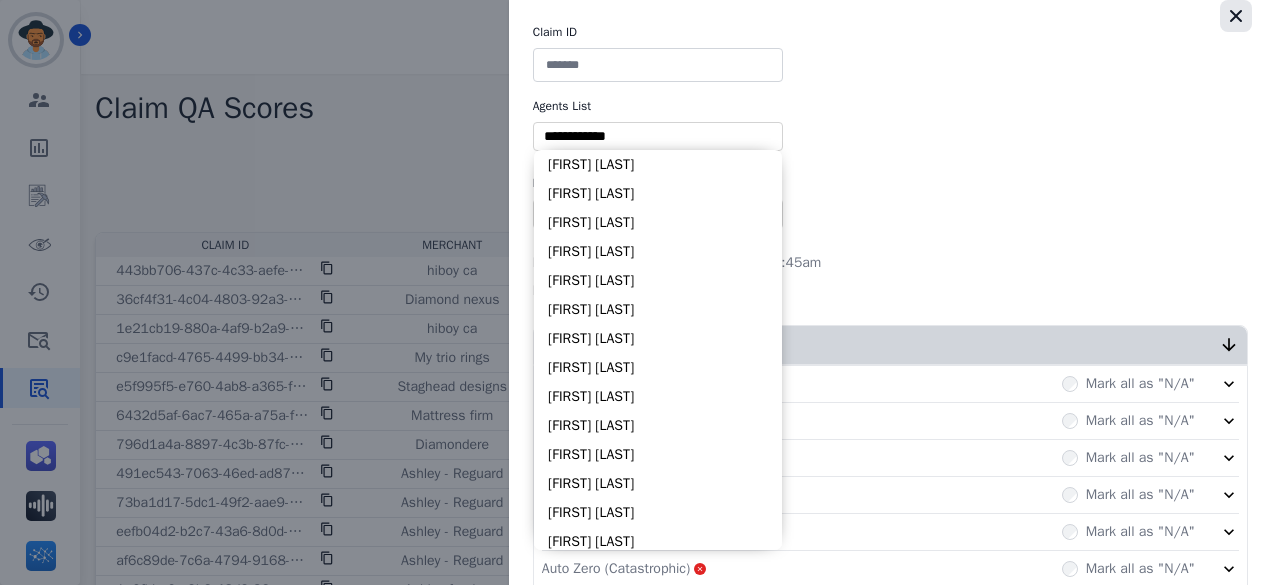 click at bounding box center [1236, 16] 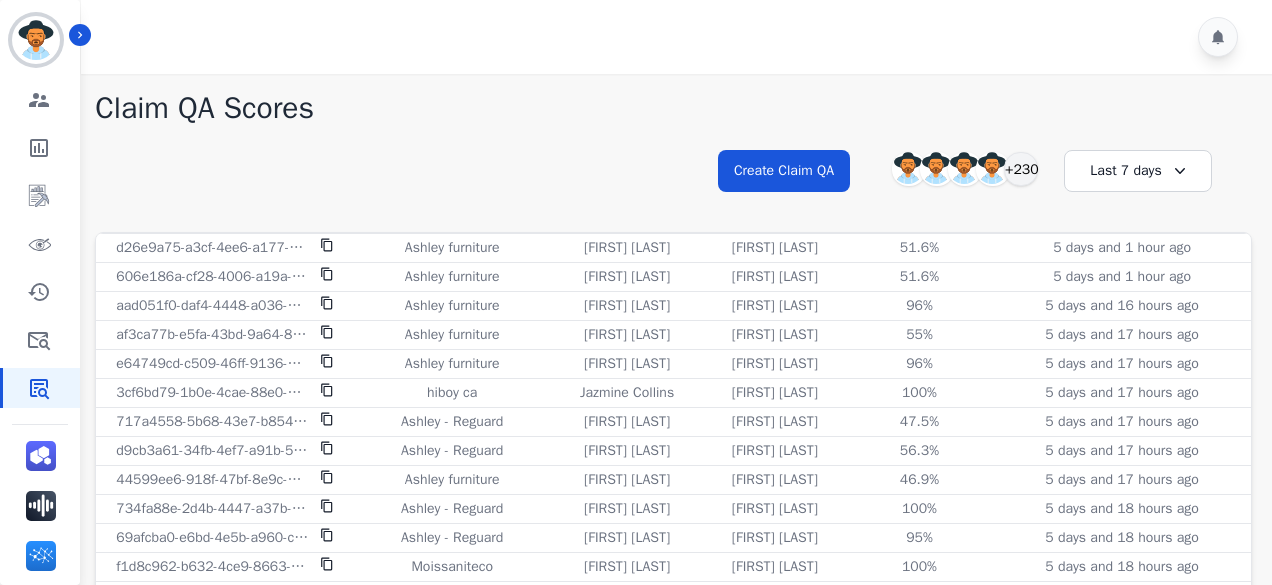 scroll, scrollTop: 1613, scrollLeft: 0, axis: vertical 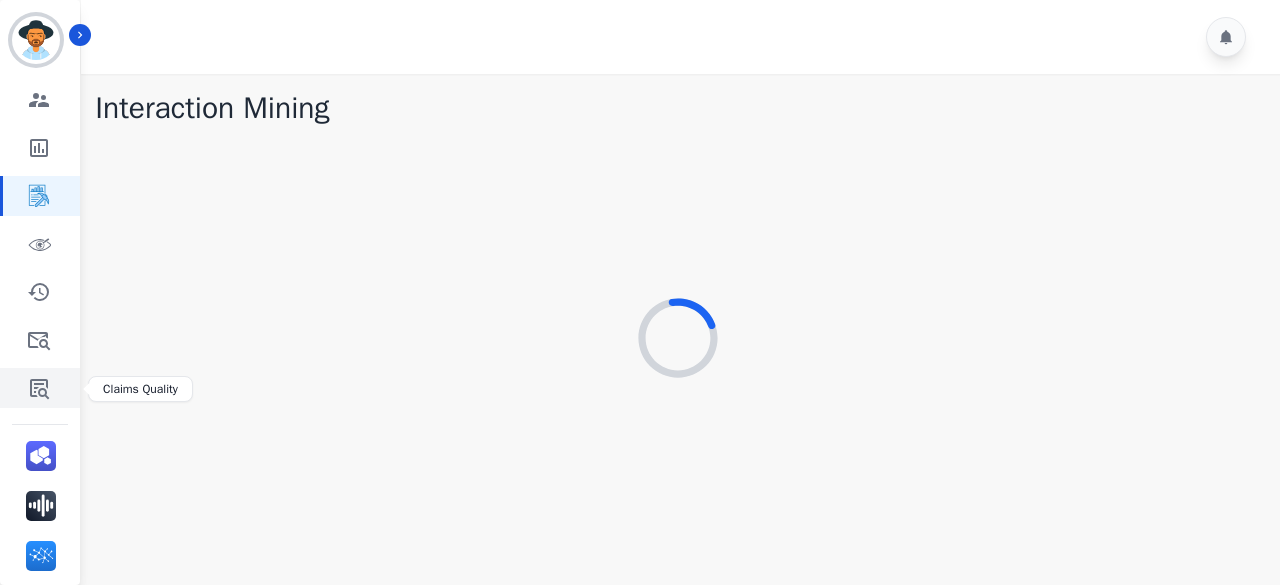 click at bounding box center (41, 388) 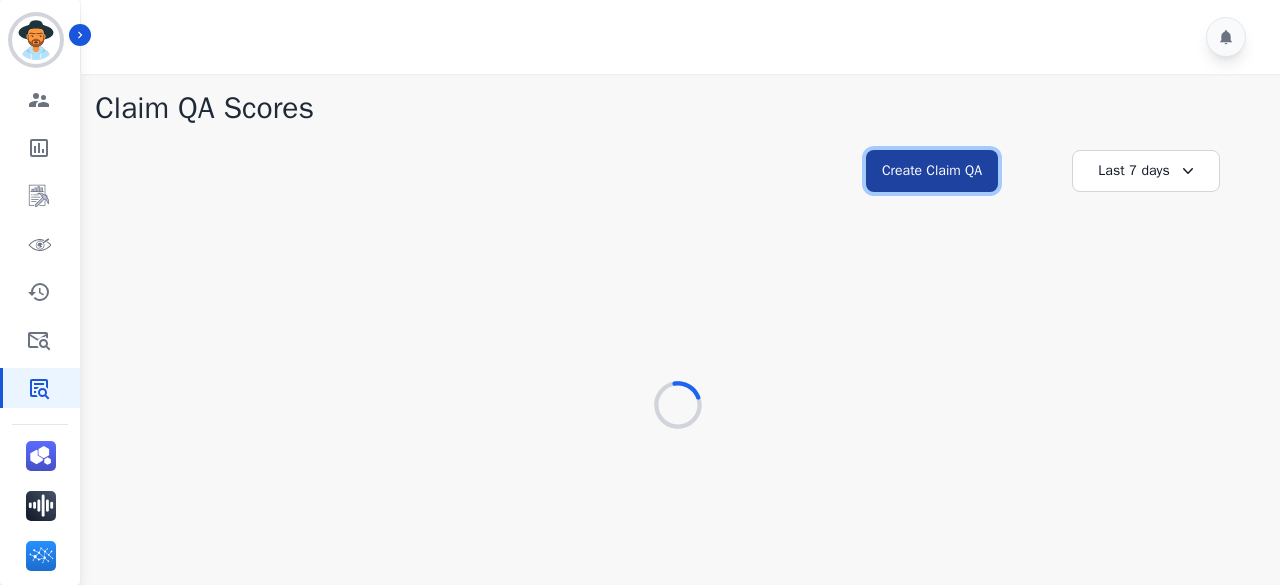 click on "Create Claim QA" at bounding box center (932, 171) 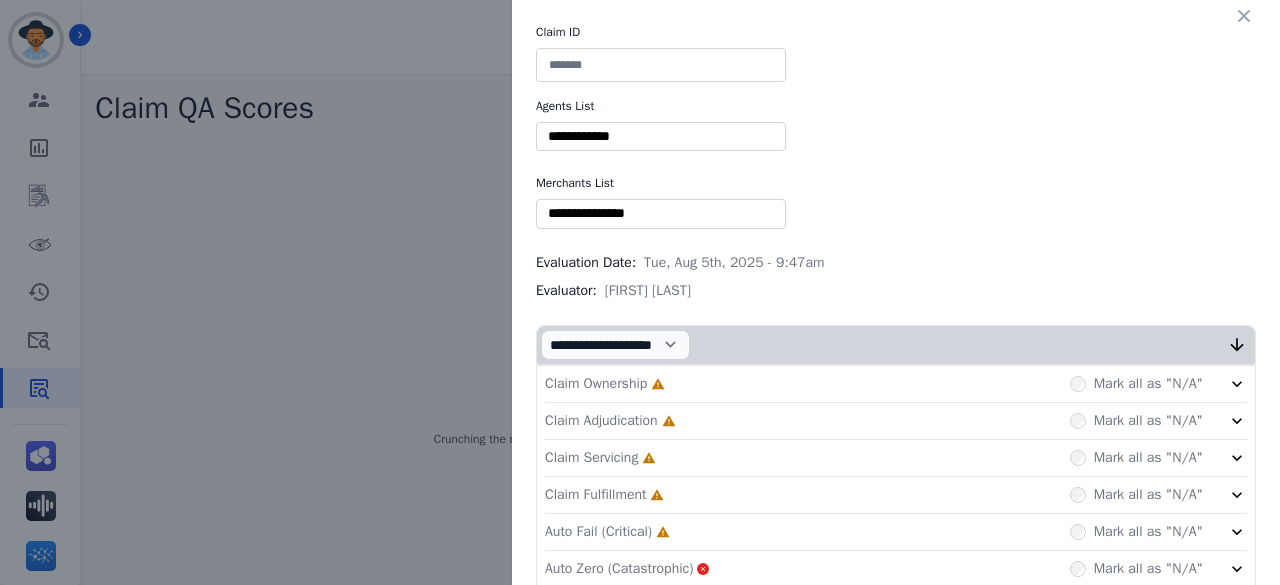 click at bounding box center (661, 136) 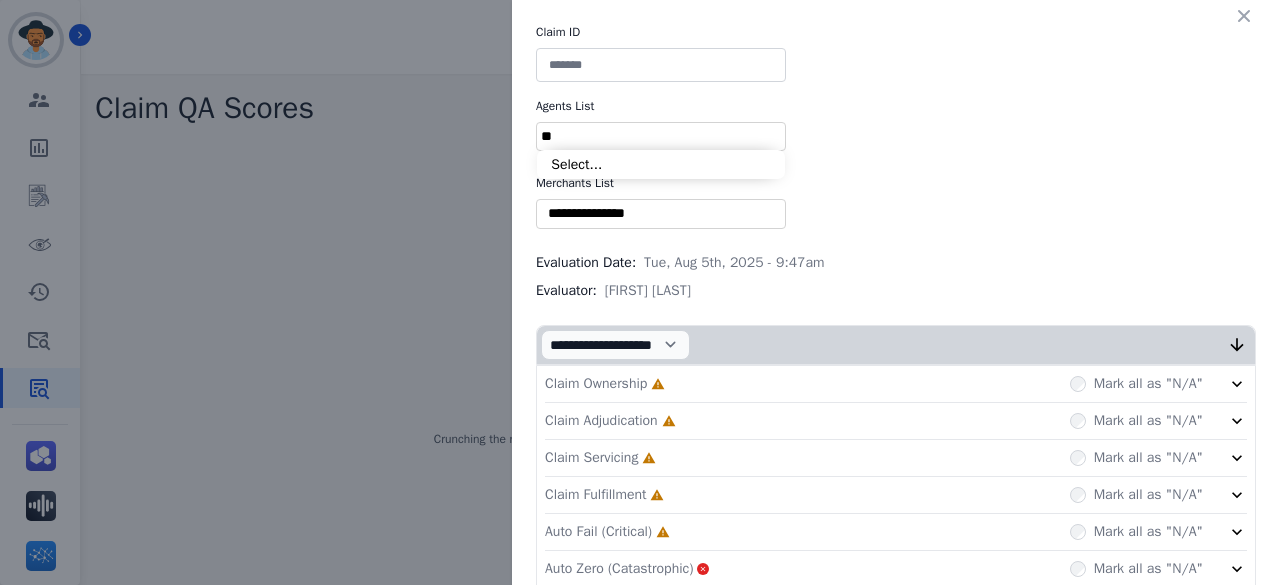 type on "*" 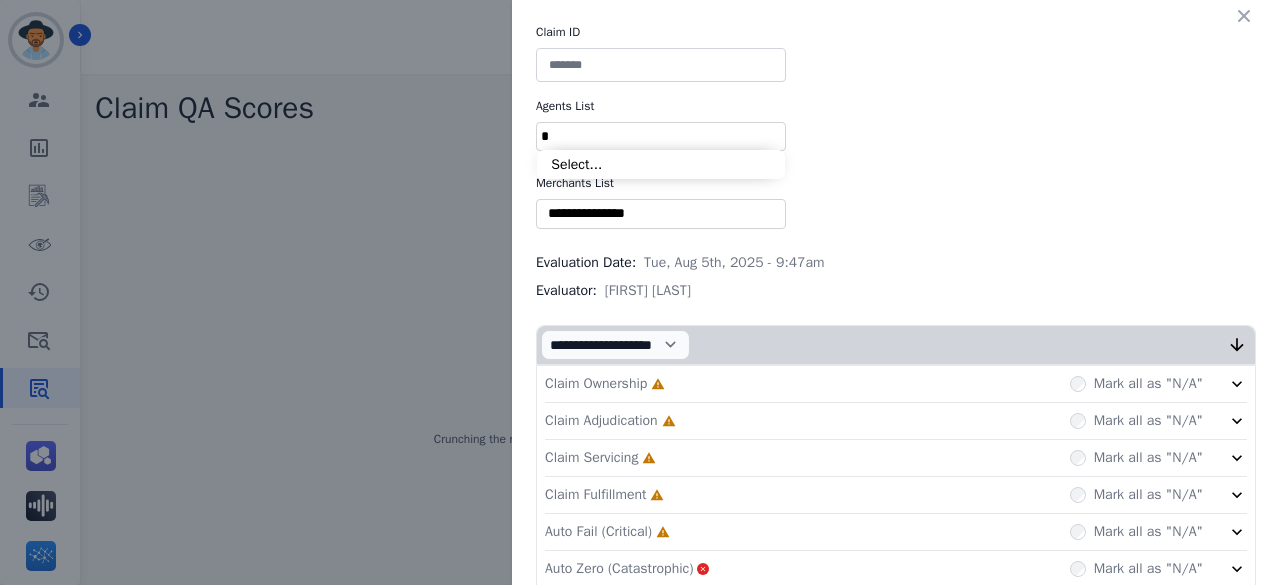 type 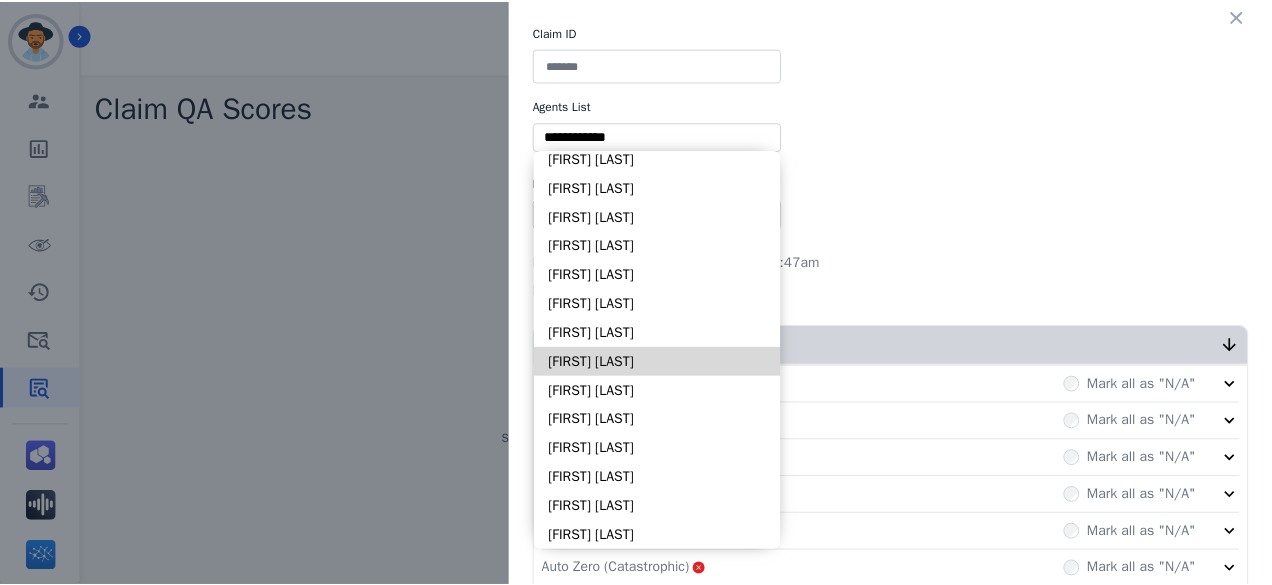 scroll, scrollTop: 0, scrollLeft: 0, axis: both 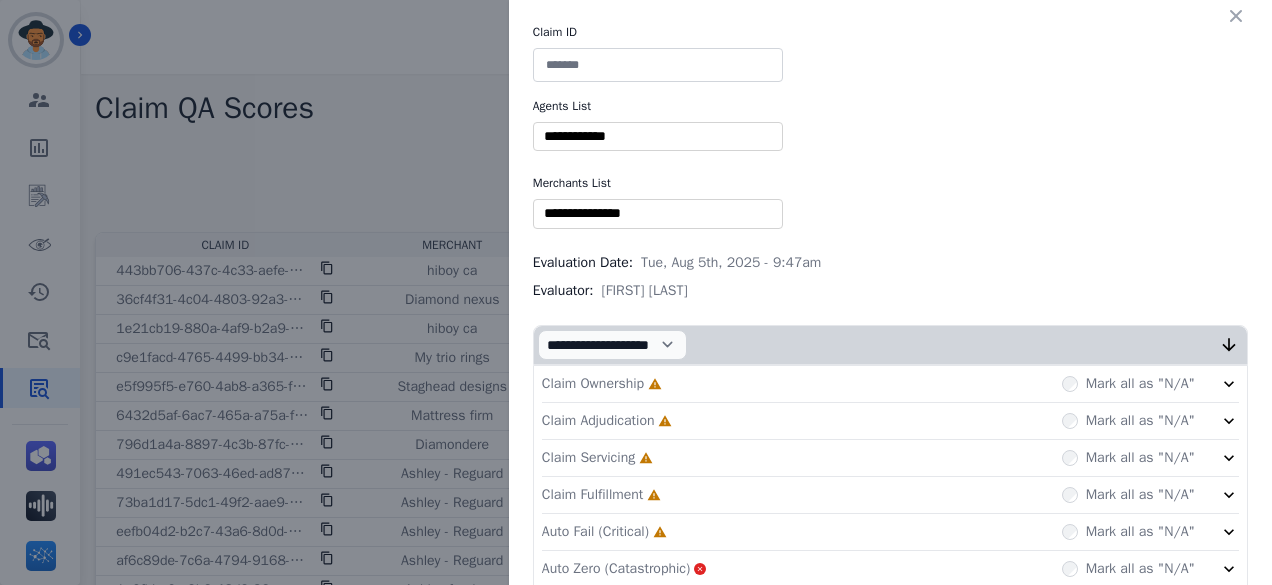 click on "Claim ID     Agents List   **             Alayna Sims   Bonnie Lettimore   Brandon Lettimore   Bree Montez   Brigitte Ritter   Britney White   Cadajianee Turner   Chiffani Nicholson   Deidra Radford   Dominique Collins   Edith Evans   Ginger Quick   Jada Key   Jasmyn Torres   Jauvier Davis   Jazmine Collins   Jazmine Thomas   Jordan Cherry   Julius Johnson   Justin Rapstine   Kaitlin Salazar   Katherine Godley   Kyera Thompson   Lakeya Anthony   Lasinia Oda   Latisha Williams   Lavonne Roberson   Mary Winston   Mya Hall   Nakashima Hasan   Nataya Kelly   Patricia Ross   Patrick Blackmon   Raesean Johnson   Rasheena Still   Stephanie Williams   Tabytha Garcia   Tachara Strong   Tasia Smith   Teala Loydpatterson   Yalanda Boothbanks     Merchants List   **             Blue tiger   Calpak   Watch warehouse   Nomad wheels   Scan sound inc   Sleep organics   Modern leisure   Treadmill outlet   Painted fox homes   Sportrx   Lensdirect   2loud 2bad   Moment   Thepulsebeats   Premier sheds direct   Fitment industries" at bounding box center (890, 351) 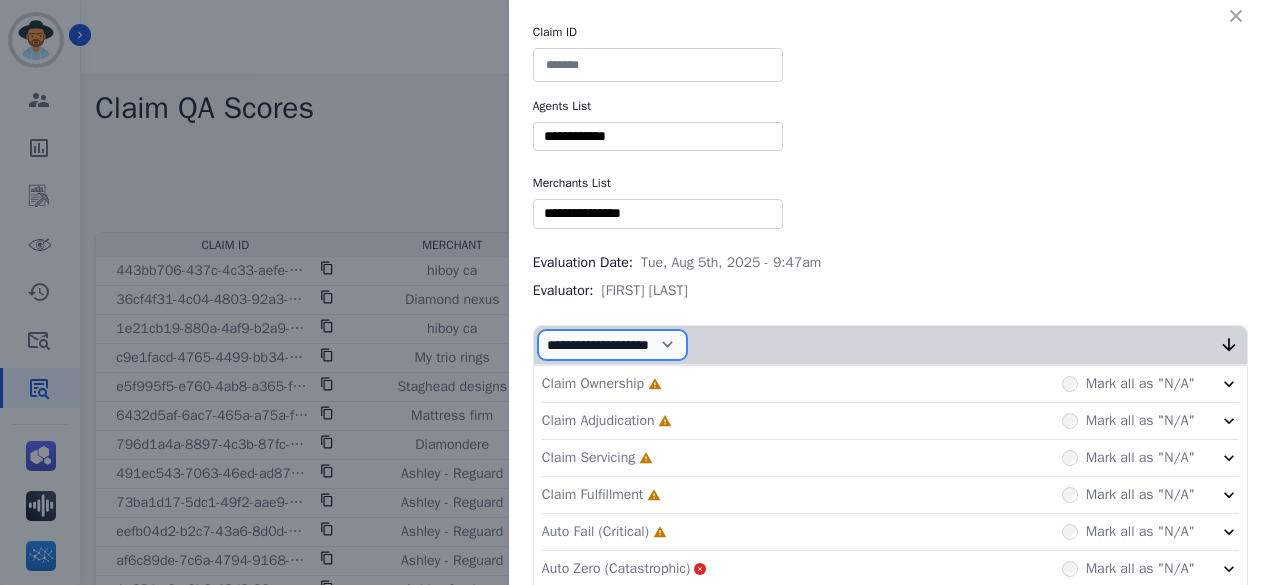 click on "**********" at bounding box center (612, 345) 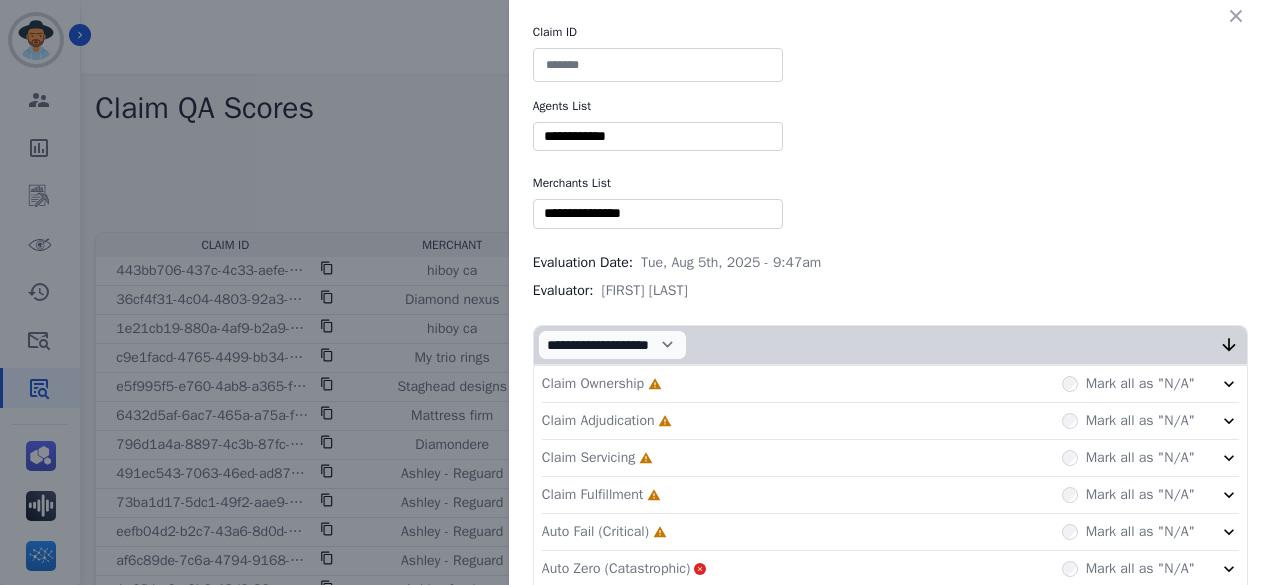 click at bounding box center (658, 136) 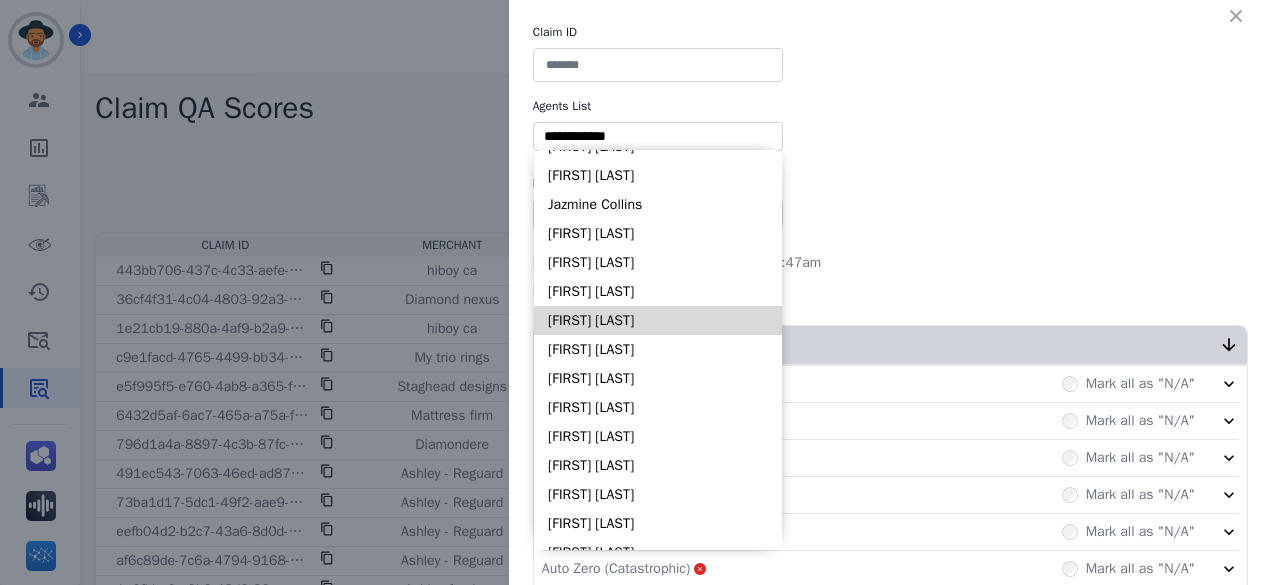 scroll, scrollTop: 789, scrollLeft: 0, axis: vertical 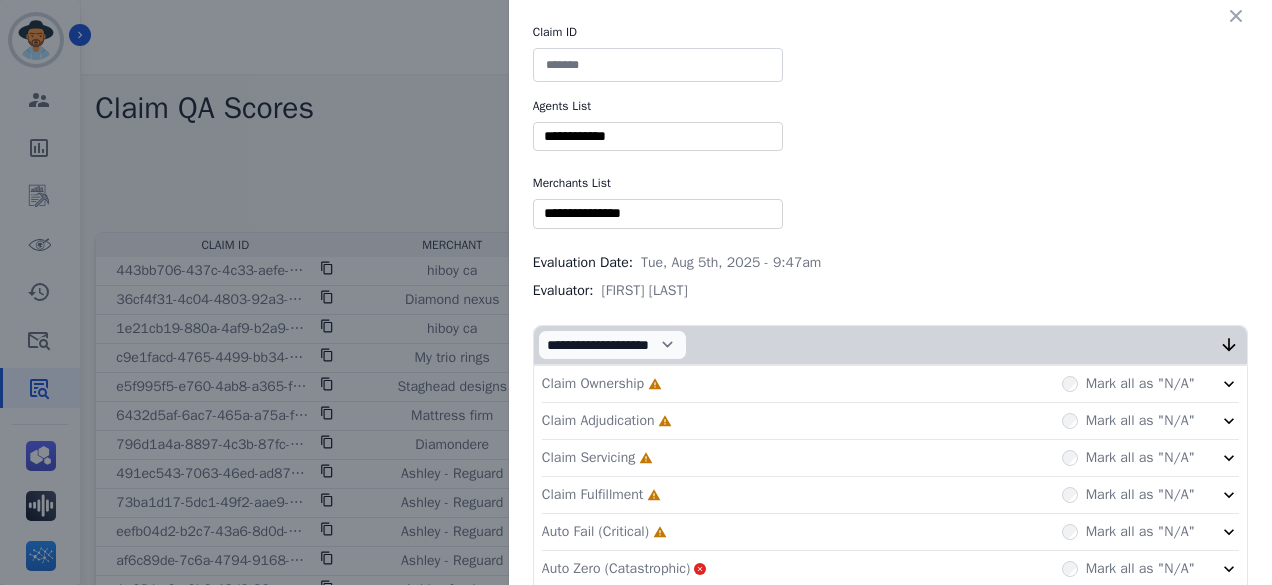 click on "Claim ID     Agents List   **             Alayna Sims   Bonnie Lettimore   Brandon Lettimore   Bree Montez   Brigitte Ritter   Britney White   Cadajianee Turner   Chiffani Nicholson   Deidra Radford   Dominique Collins   Edith Evans   Ginger Quick   Jada Key   Jasmyn Torres   Jauvier Davis   Jazmine Collins   Jazmine Thomas   Jordan Cherry   Julius Johnson   Justin Rapstine   Kaitlin Salazar   Katherine Godley   Kyera Thompson   Lakeya Anthony   Lasinia Oda   Latisha Williams   Lavonne Roberson   Mary Winston   Mya Hall   Nakashima Hasan   Nataya Kelly   Patricia Ross   Patrick Blackmon   Raesean Johnson   Rasheena Still   Stephanie Williams   Tabytha Garcia   Tachara Strong   Tasia Smith   Teala Loydpatterson   Yalanda Boothbanks     Merchants List   **             Blue tiger   Calpak   Watch warehouse   Nomad wheels   Scan sound inc   Sleep organics   Modern leisure   Treadmill outlet   Painted fox homes   Sportrx   Lensdirect   2loud 2bad   Moment   Thepulsebeats   Premier sheds direct   Fitment industries" at bounding box center (890, 351) 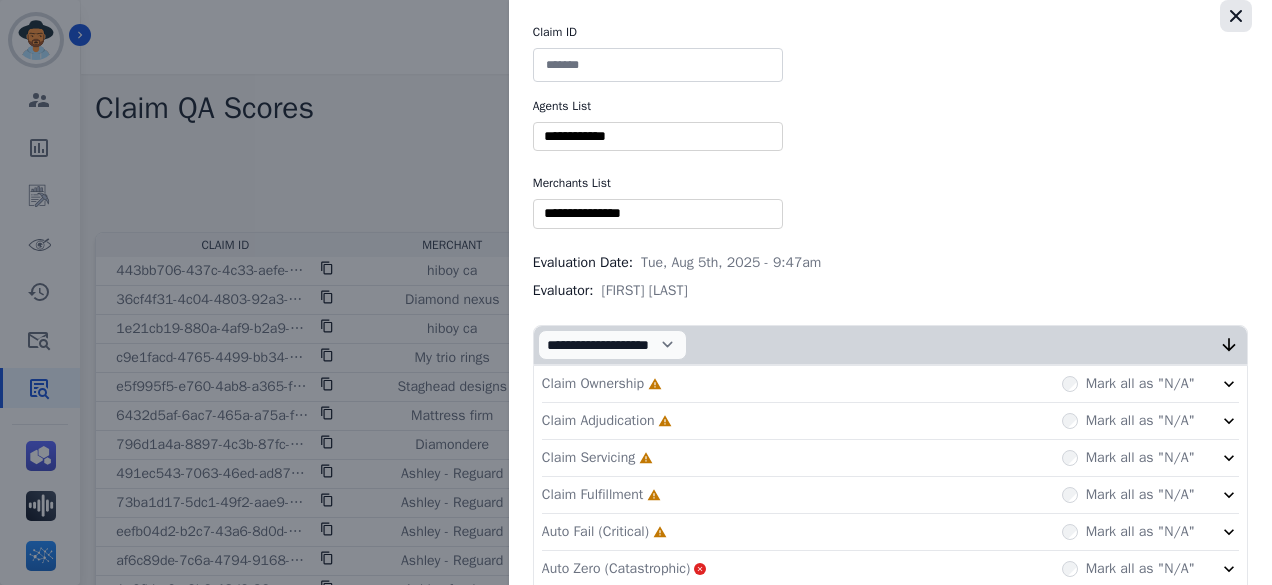 click 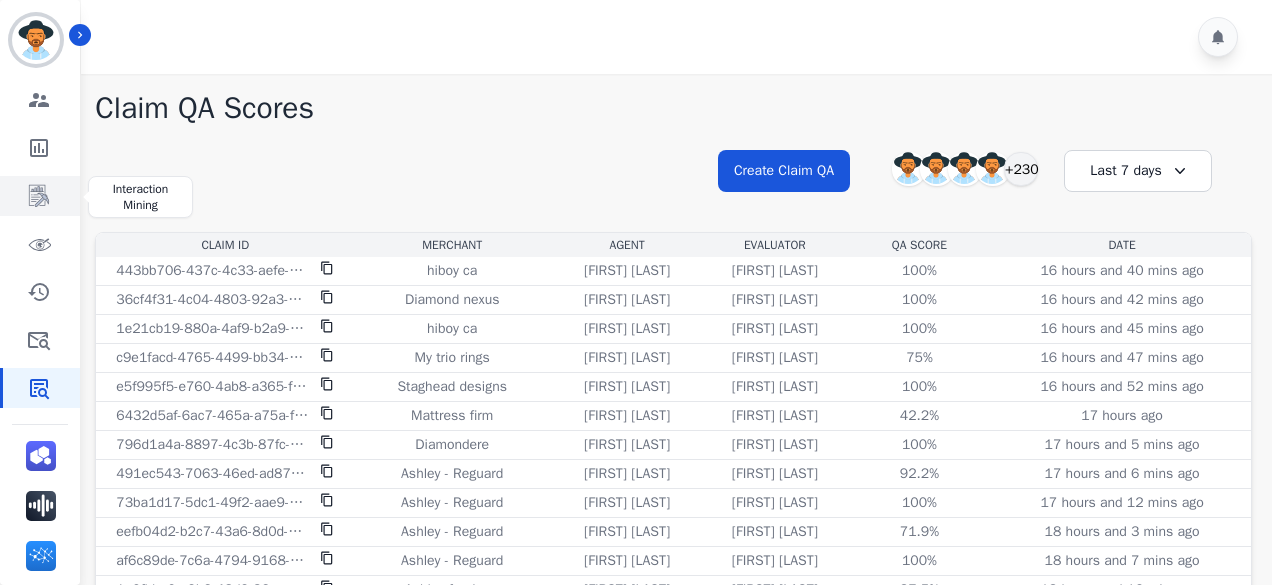 click at bounding box center [41, 196] 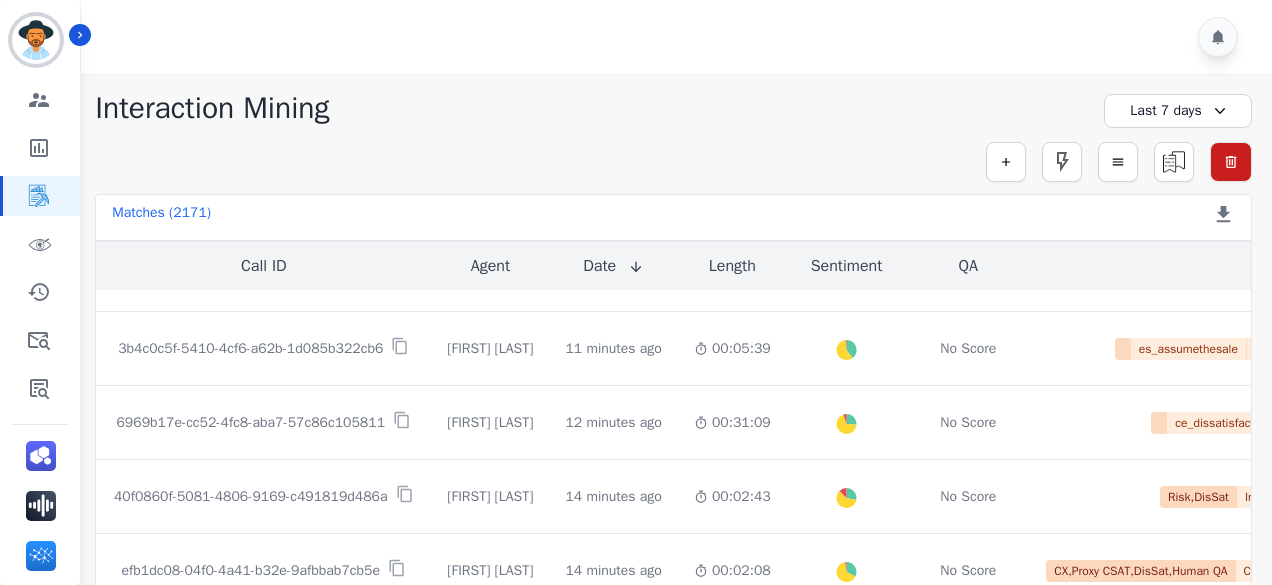 scroll, scrollTop: 0, scrollLeft: 0, axis: both 